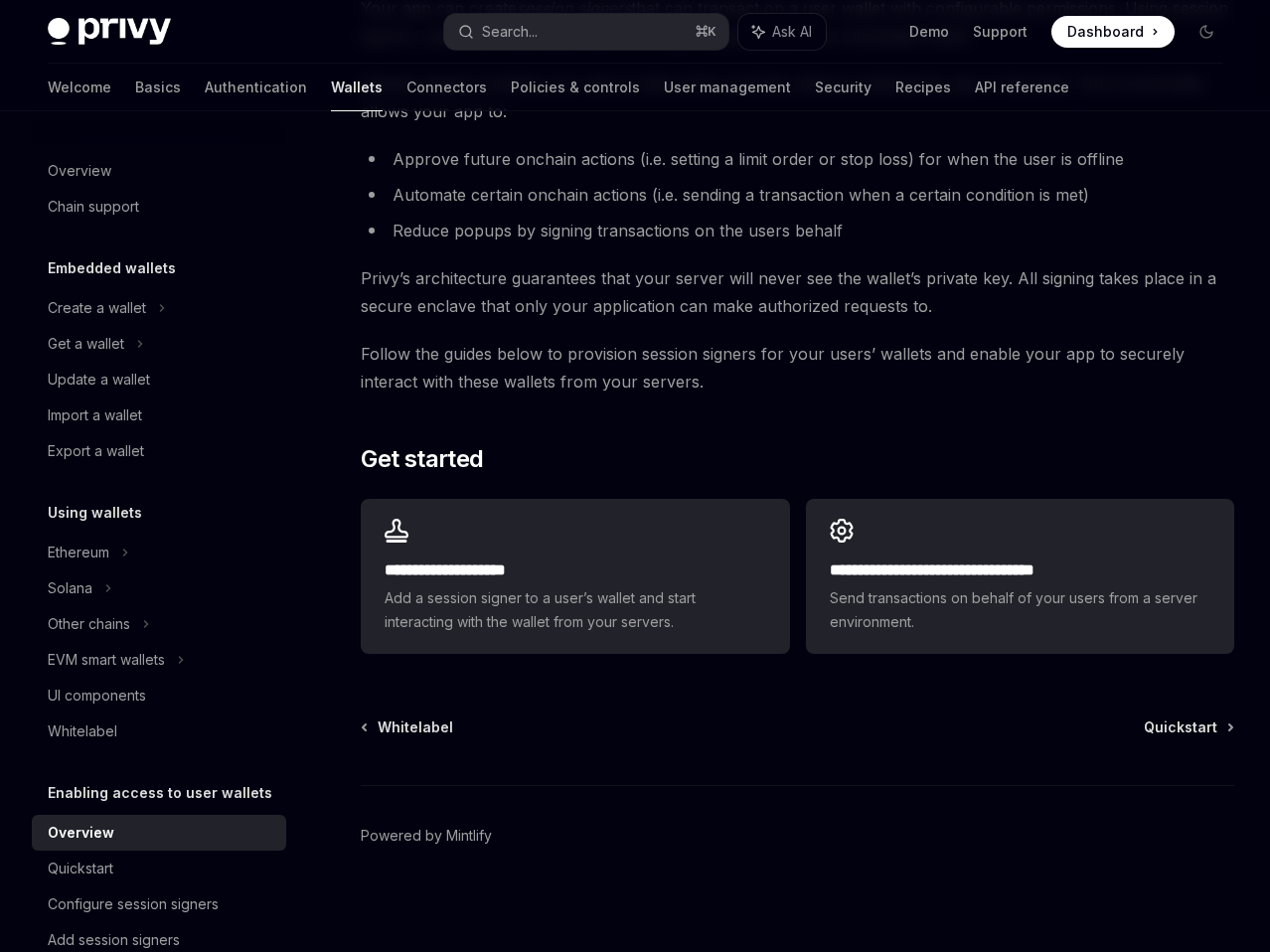 scroll, scrollTop: 261, scrollLeft: 0, axis: vertical 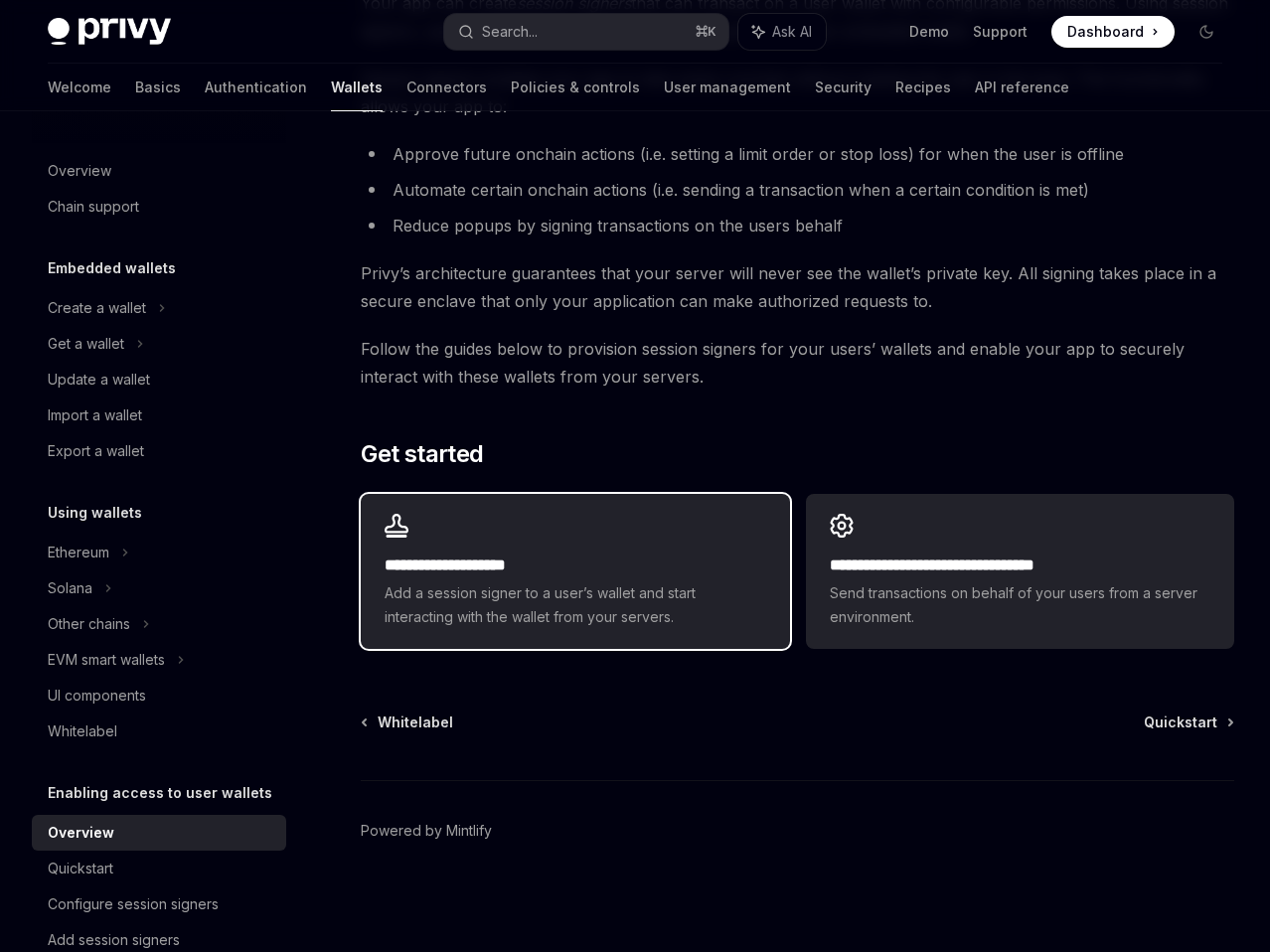 click on "**********" at bounding box center (574, 565) 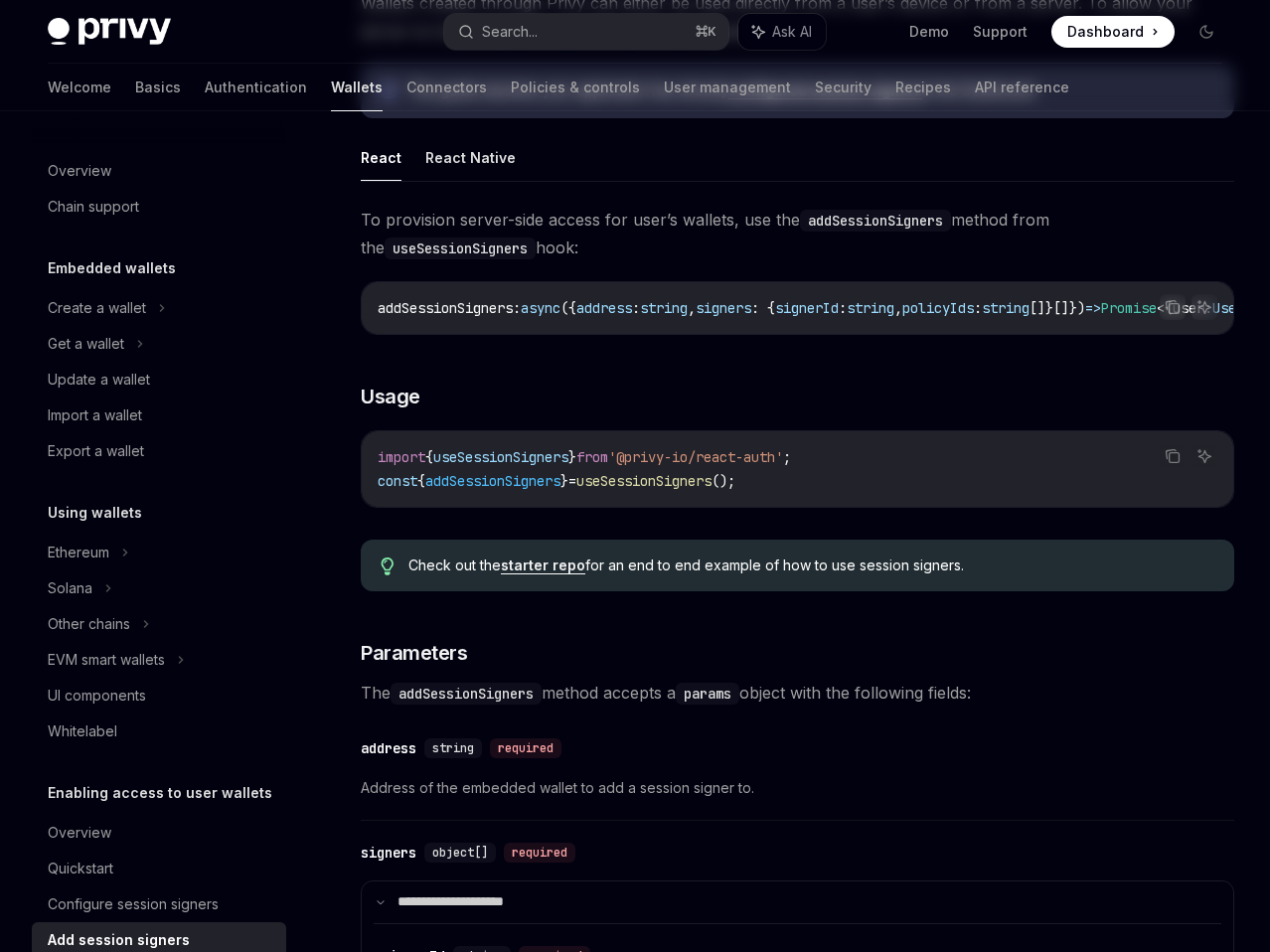 scroll, scrollTop: 0, scrollLeft: 0, axis: both 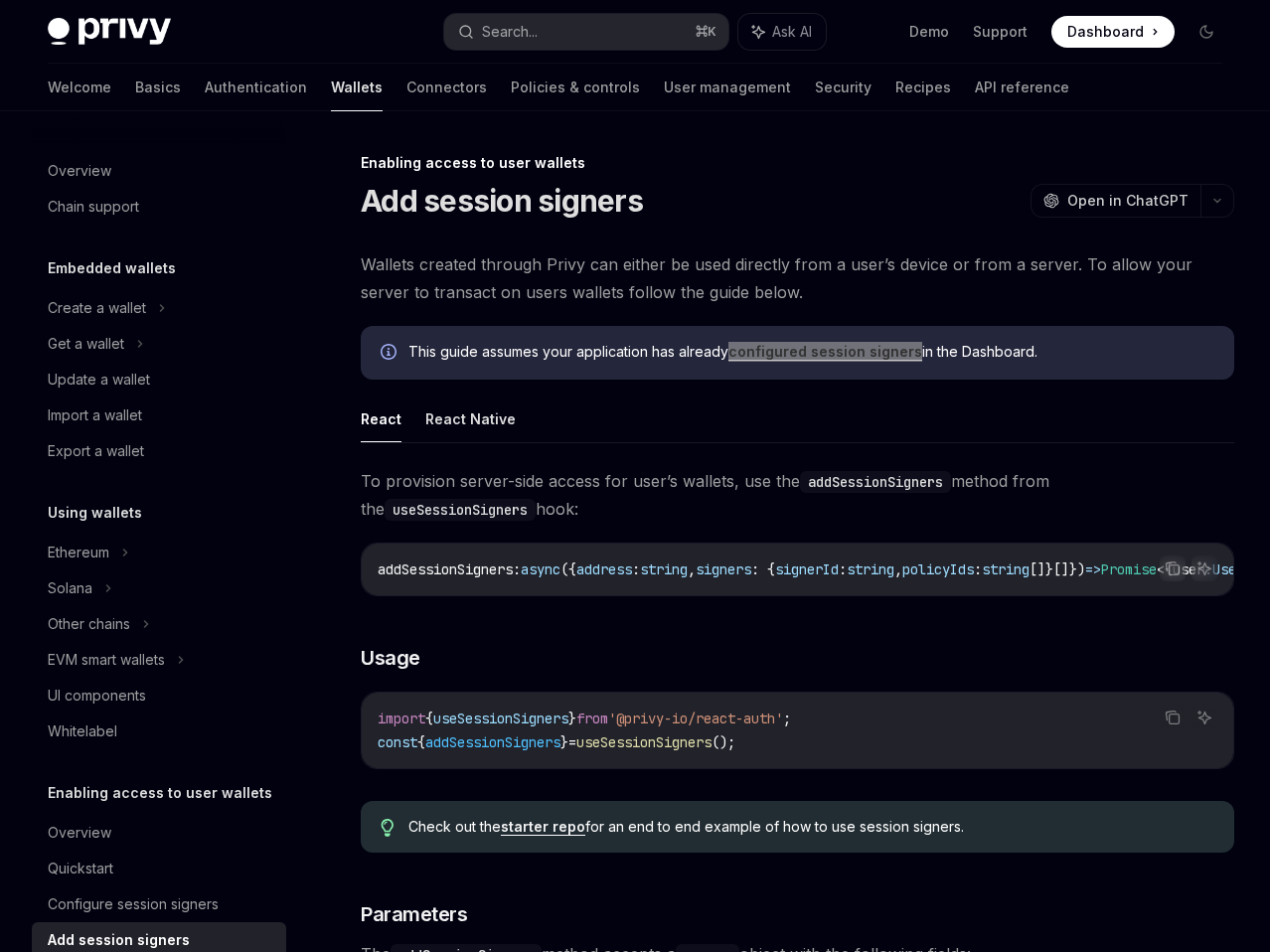type on "*" 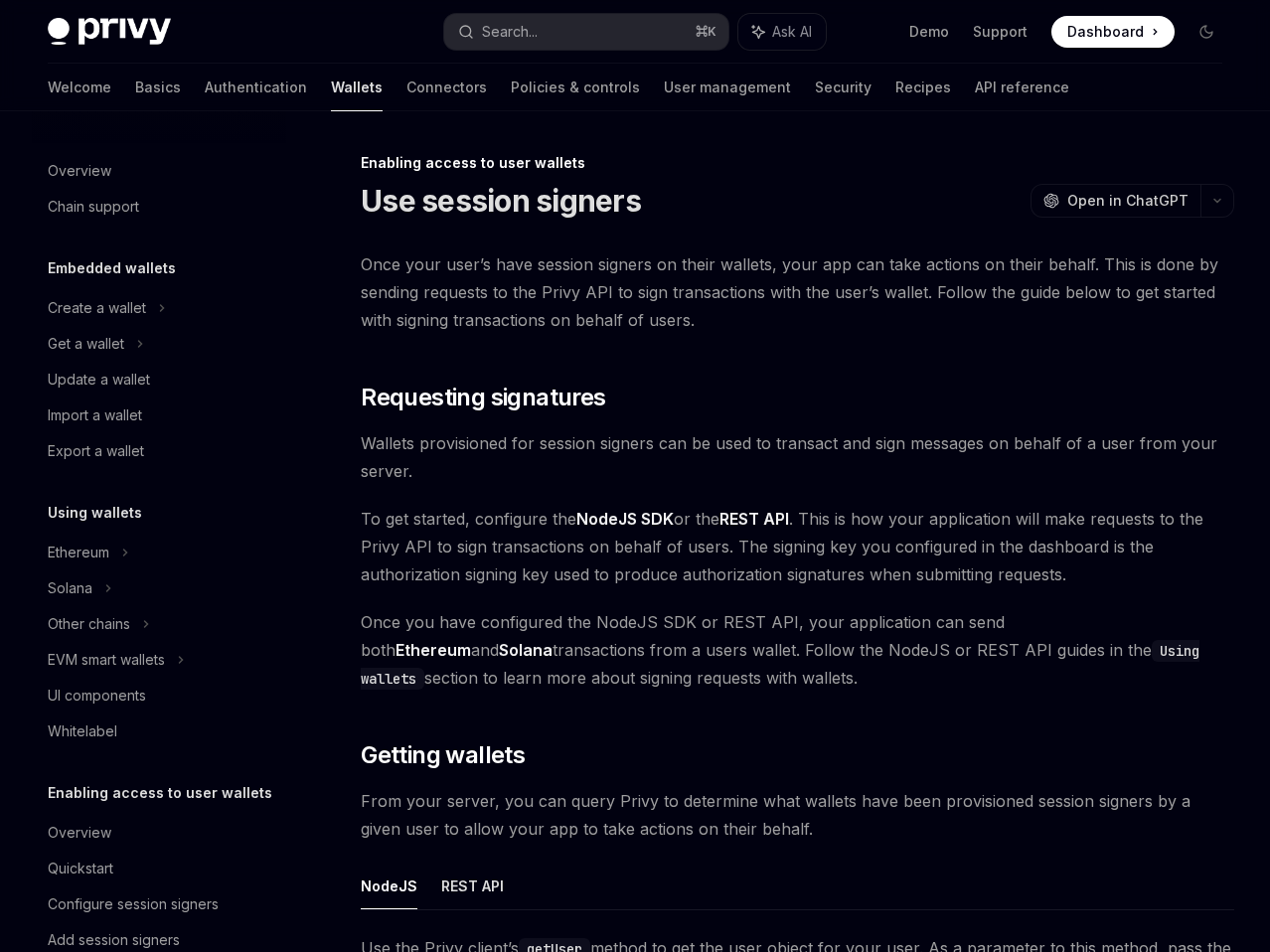 scroll, scrollTop: 0, scrollLeft: 0, axis: both 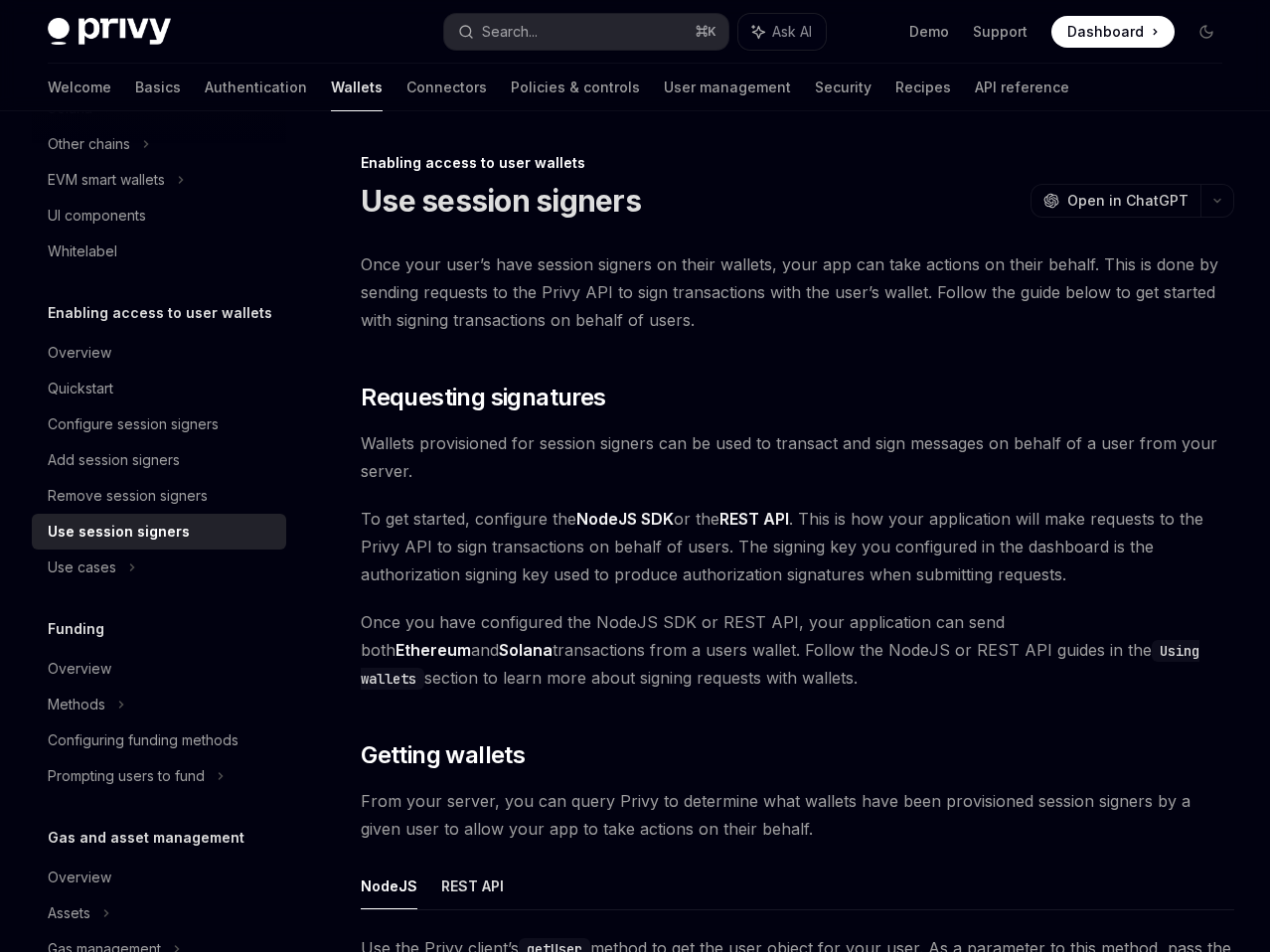 type on "*" 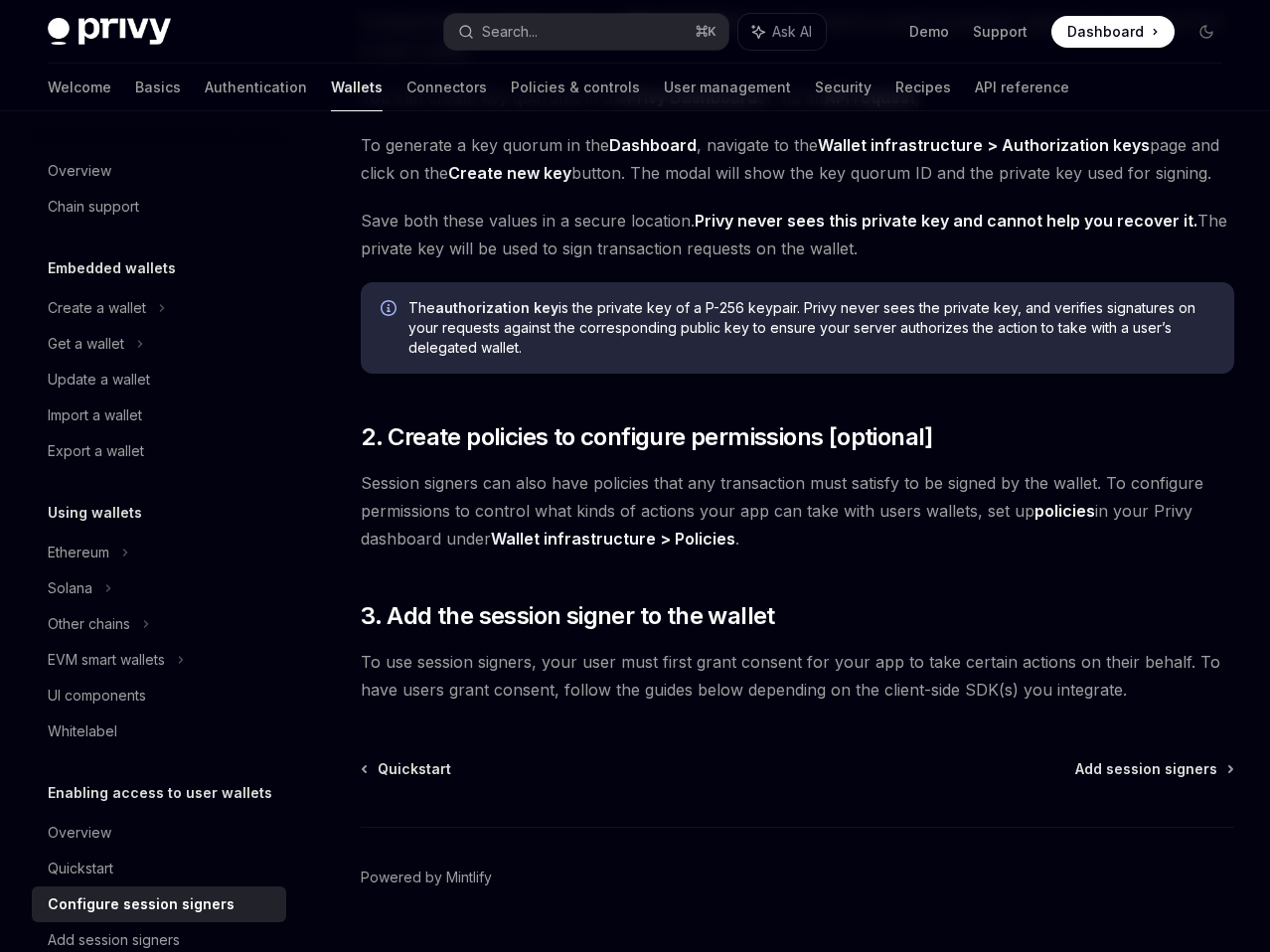 scroll, scrollTop: 373, scrollLeft: 0, axis: vertical 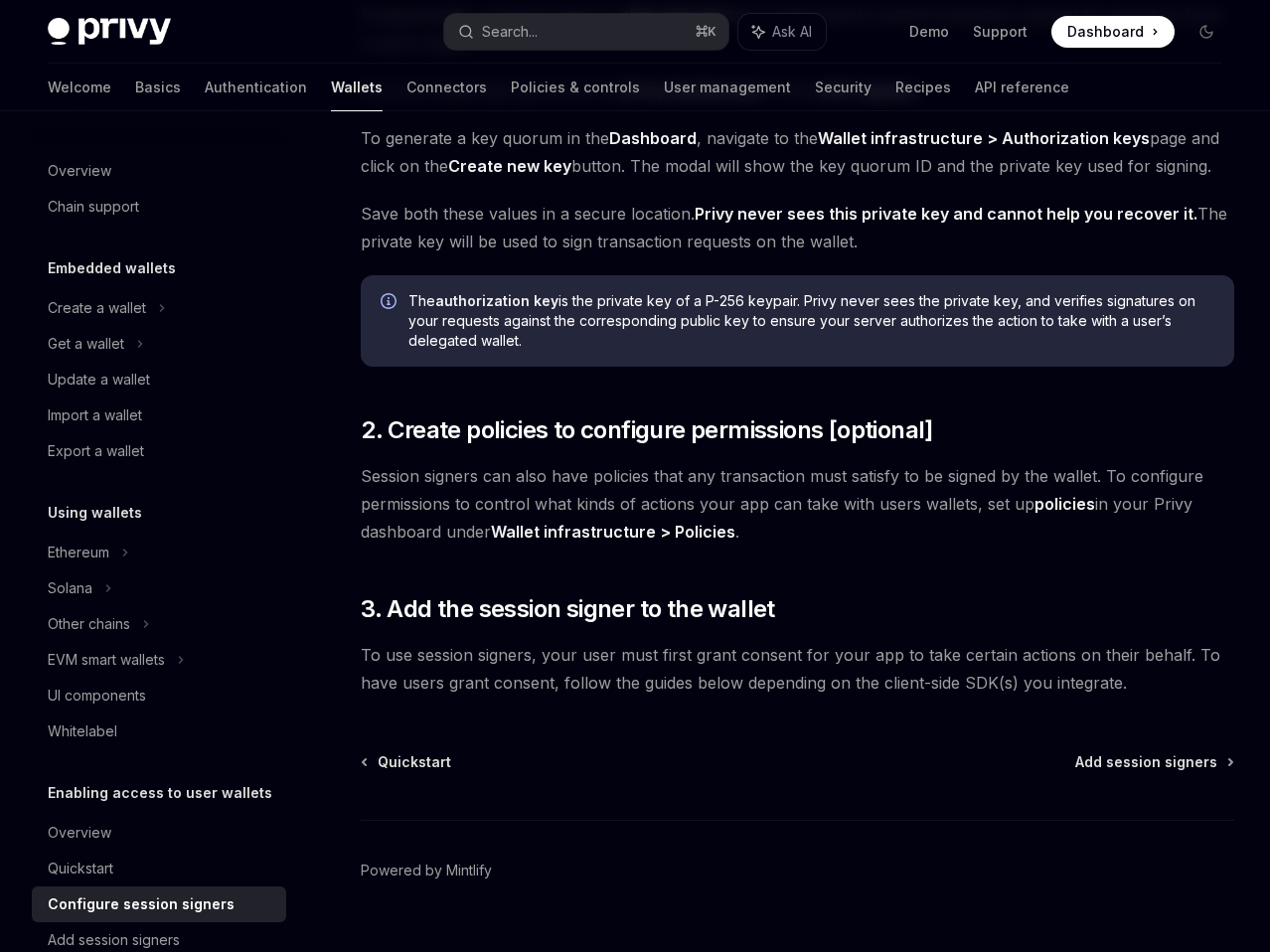 click on "To use session signers, your user must first grant consent for your app to take certain actions on their behalf. To have users grant consent, follow the guides below depending on the client-side SDK(s) you integrate." at bounding box center [797, 669] 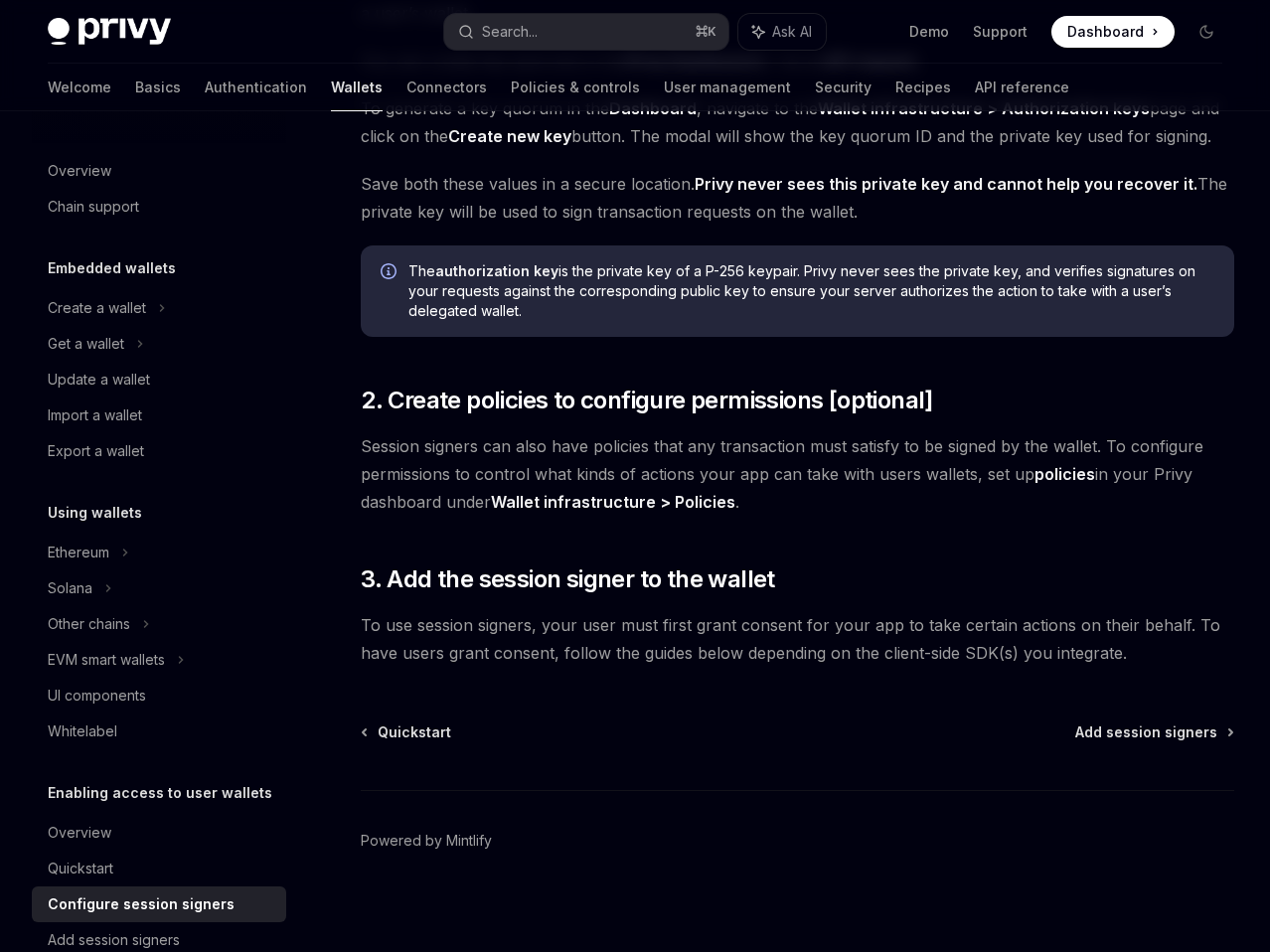 scroll, scrollTop: 412, scrollLeft: 0, axis: vertical 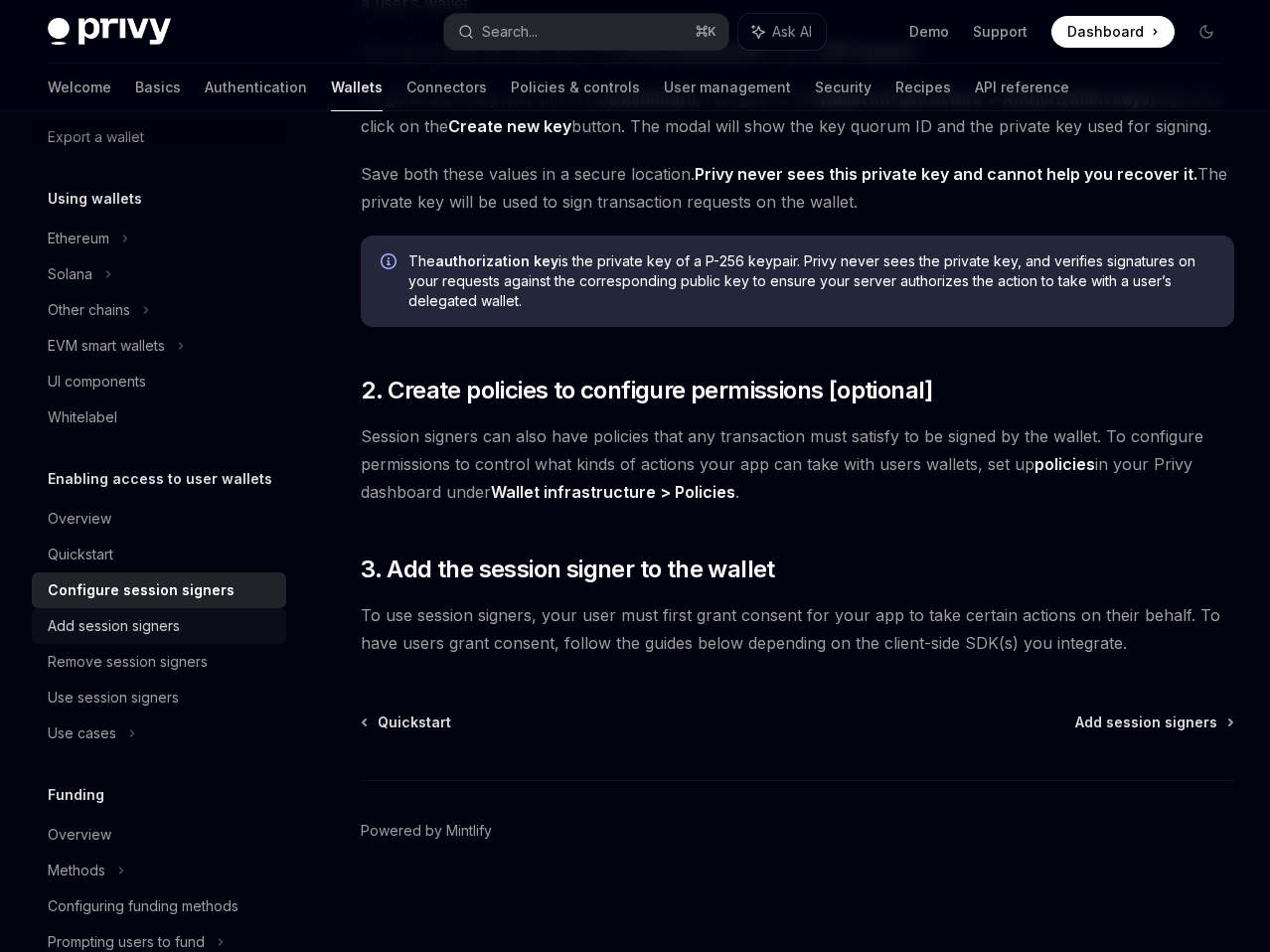 click on "Add session signers" at bounding box center (113, 626) 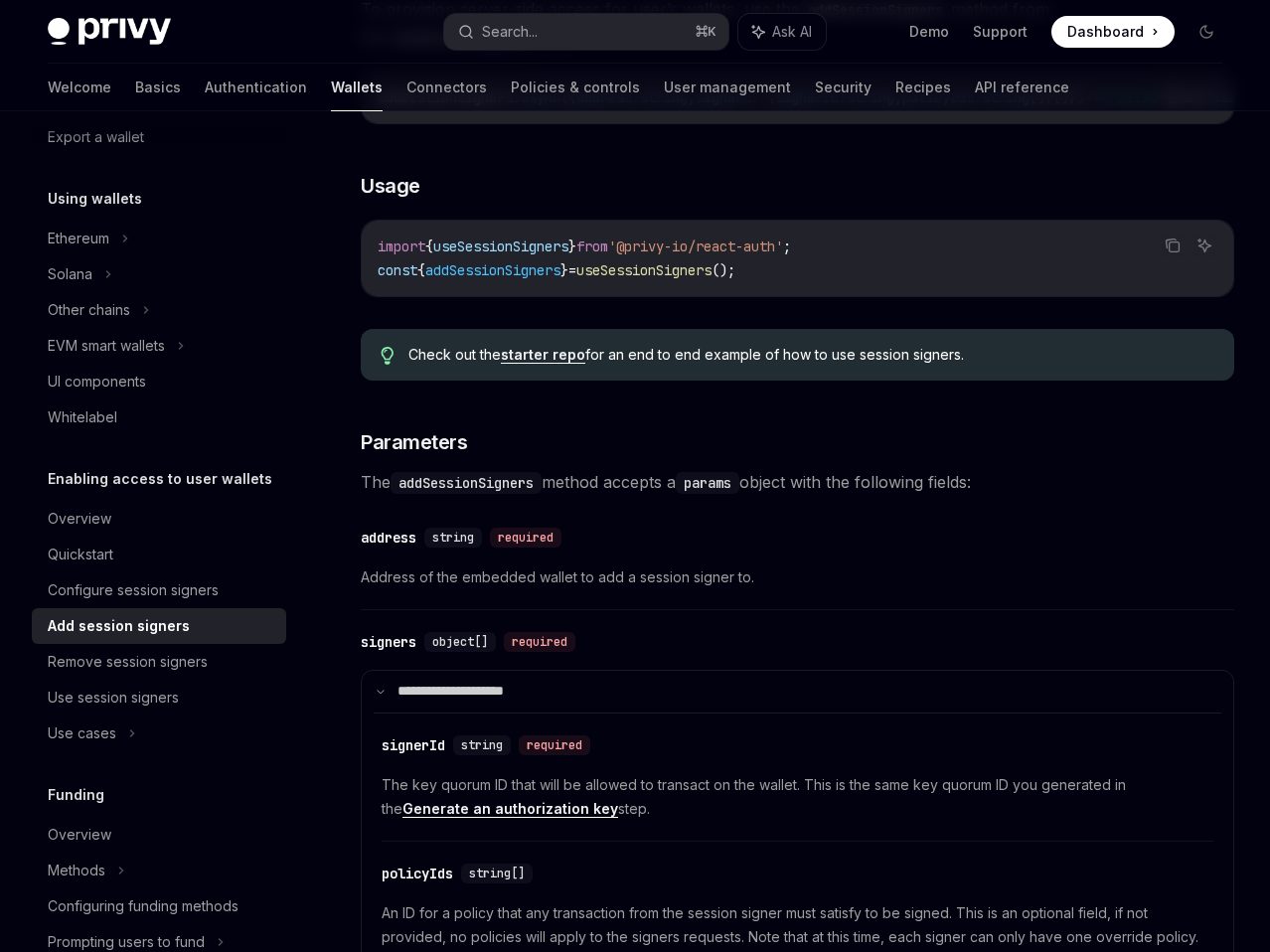 scroll, scrollTop: 835, scrollLeft: 0, axis: vertical 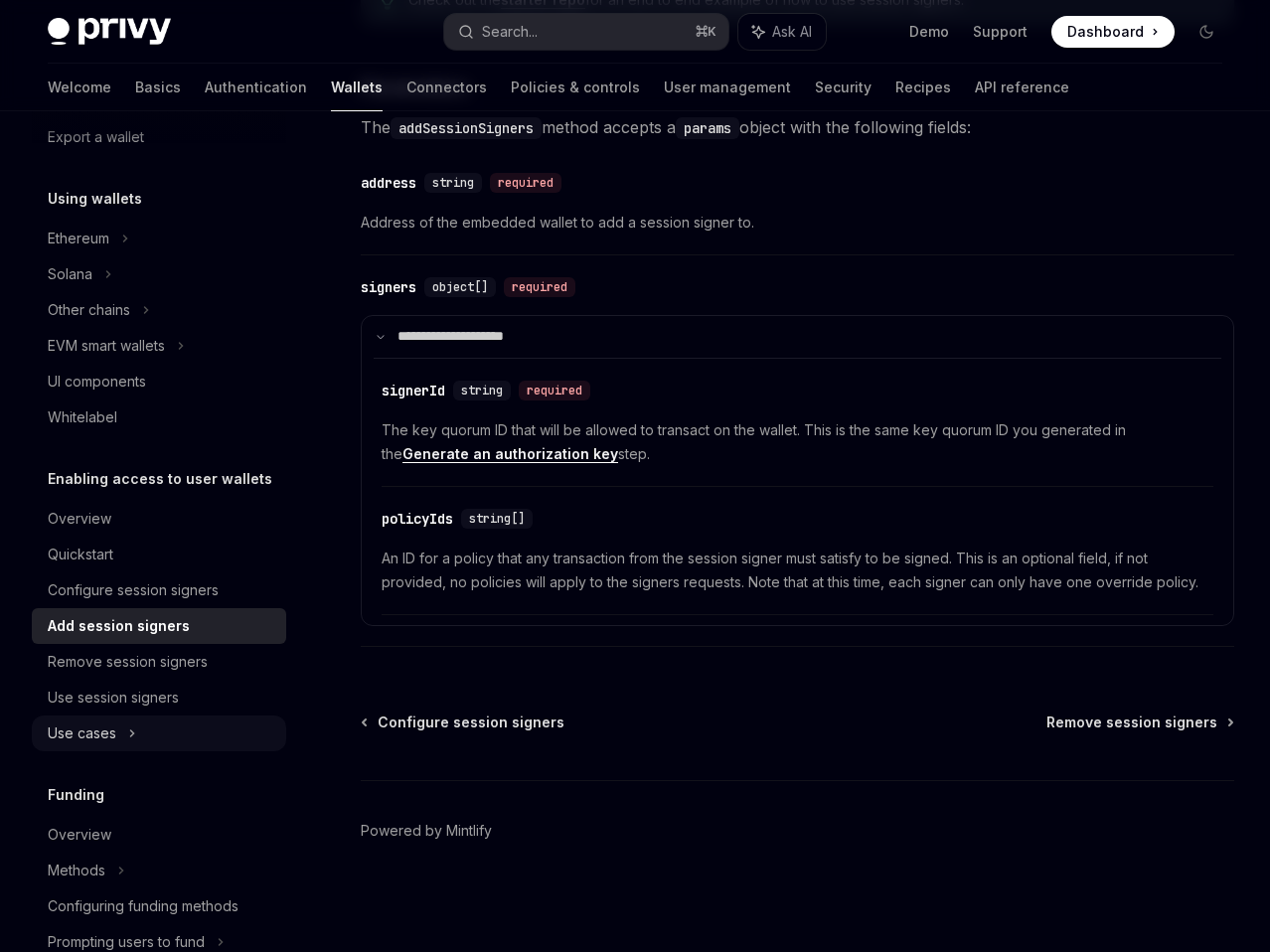 click on "Use cases" at bounding box center [159, 733] 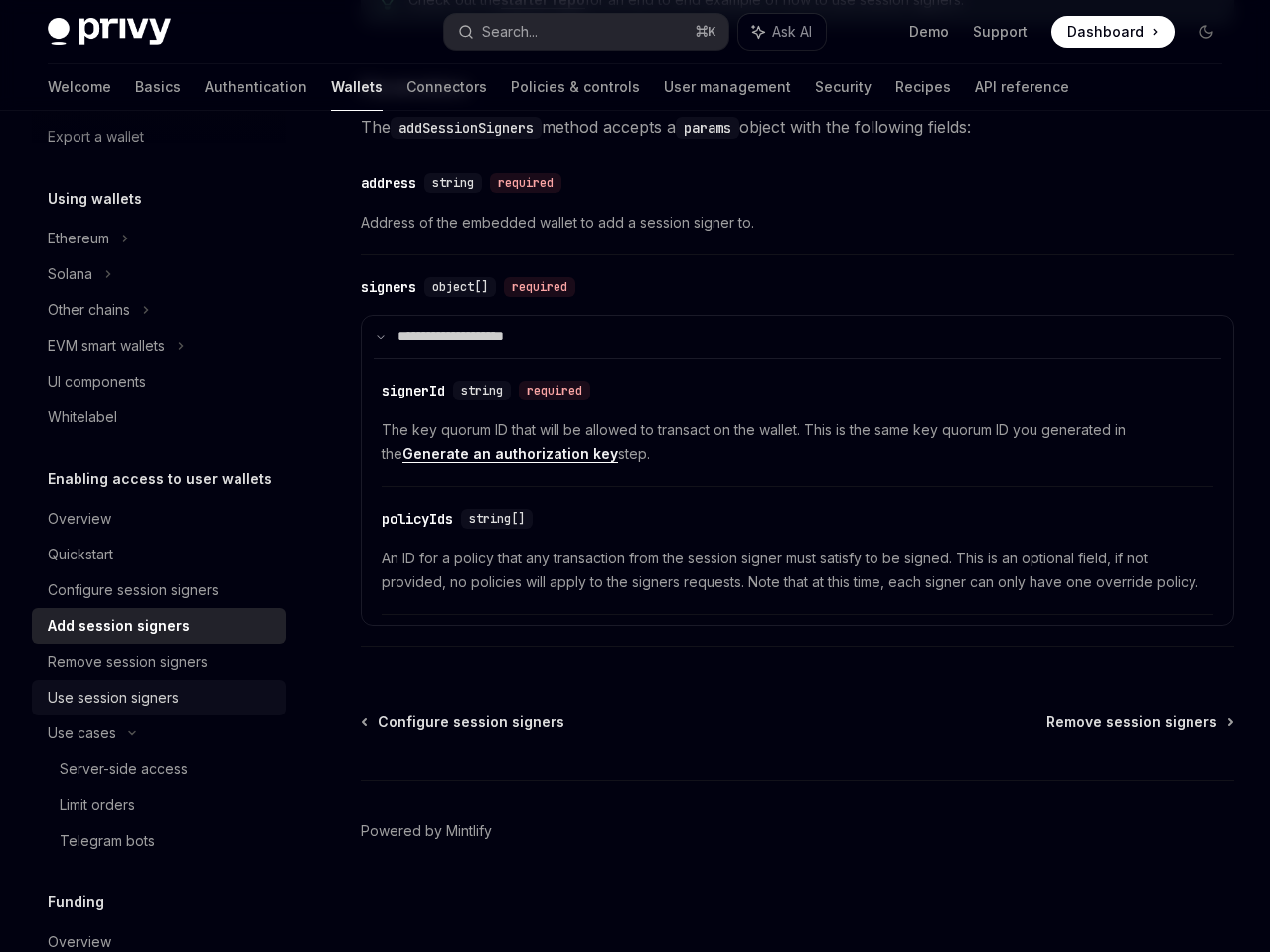 click on "Use session signers" at bounding box center (113, 698) 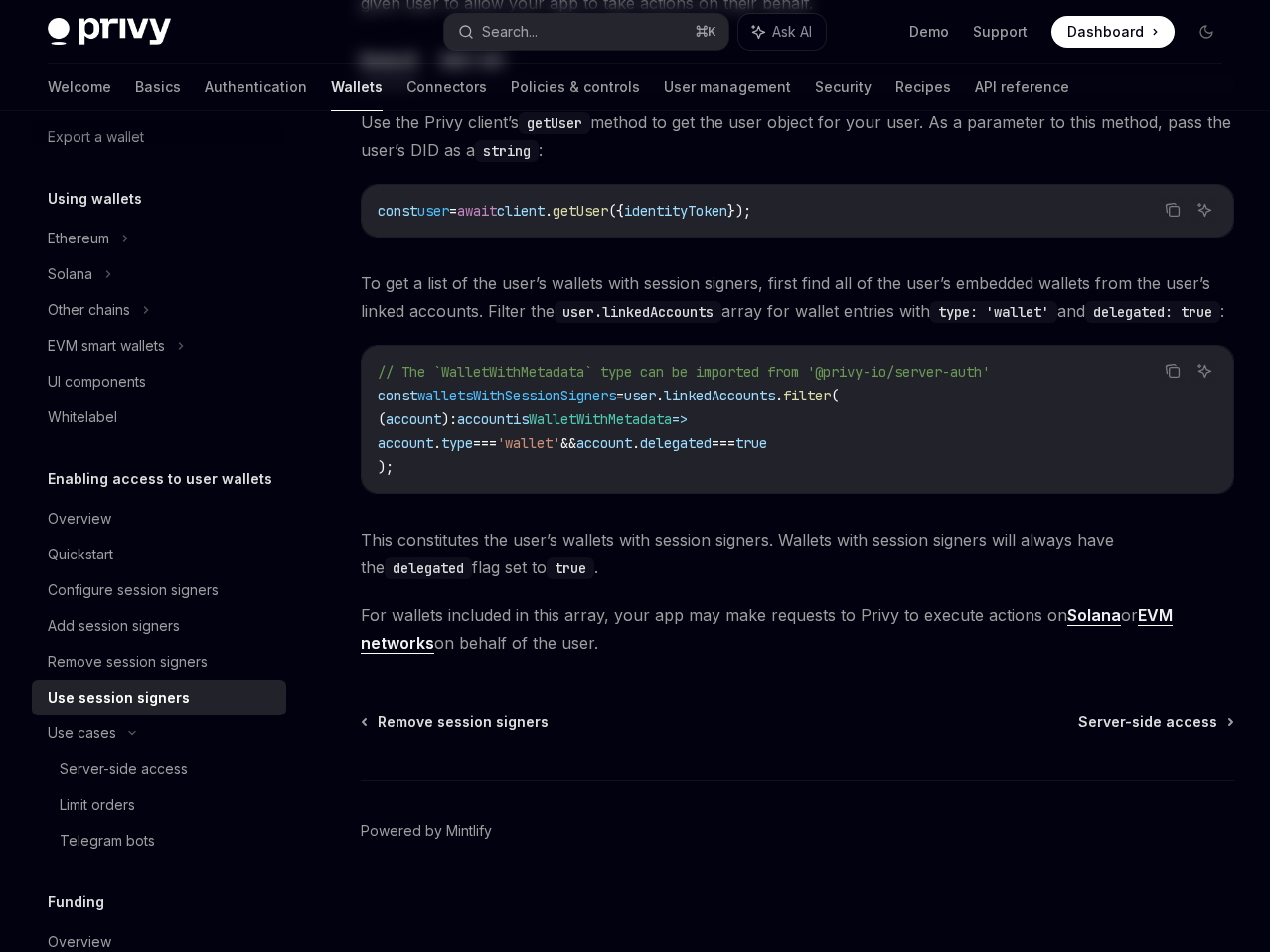 scroll, scrollTop: 0, scrollLeft: 0, axis: both 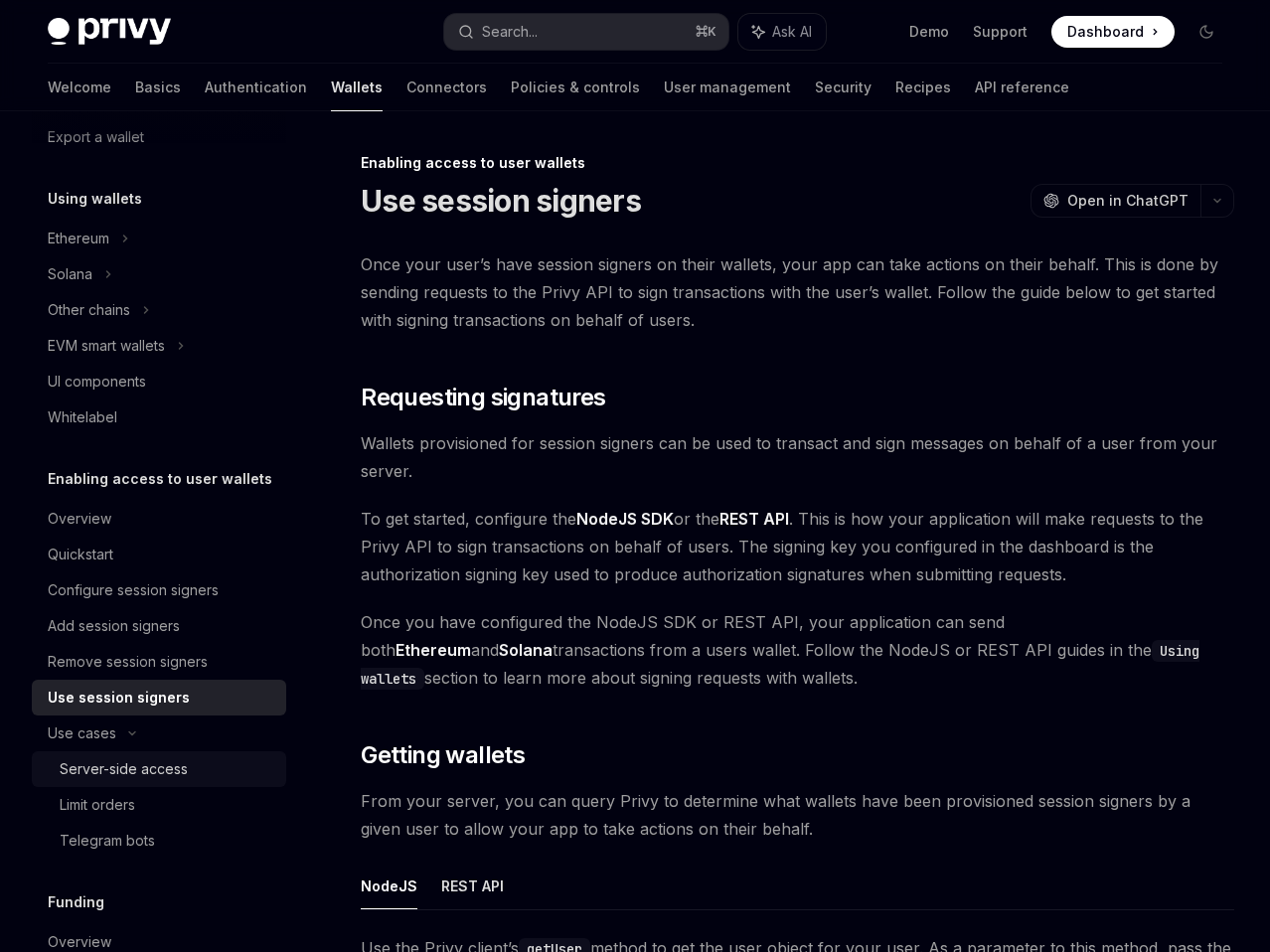 click on "Server-side access" at bounding box center (123, 769) 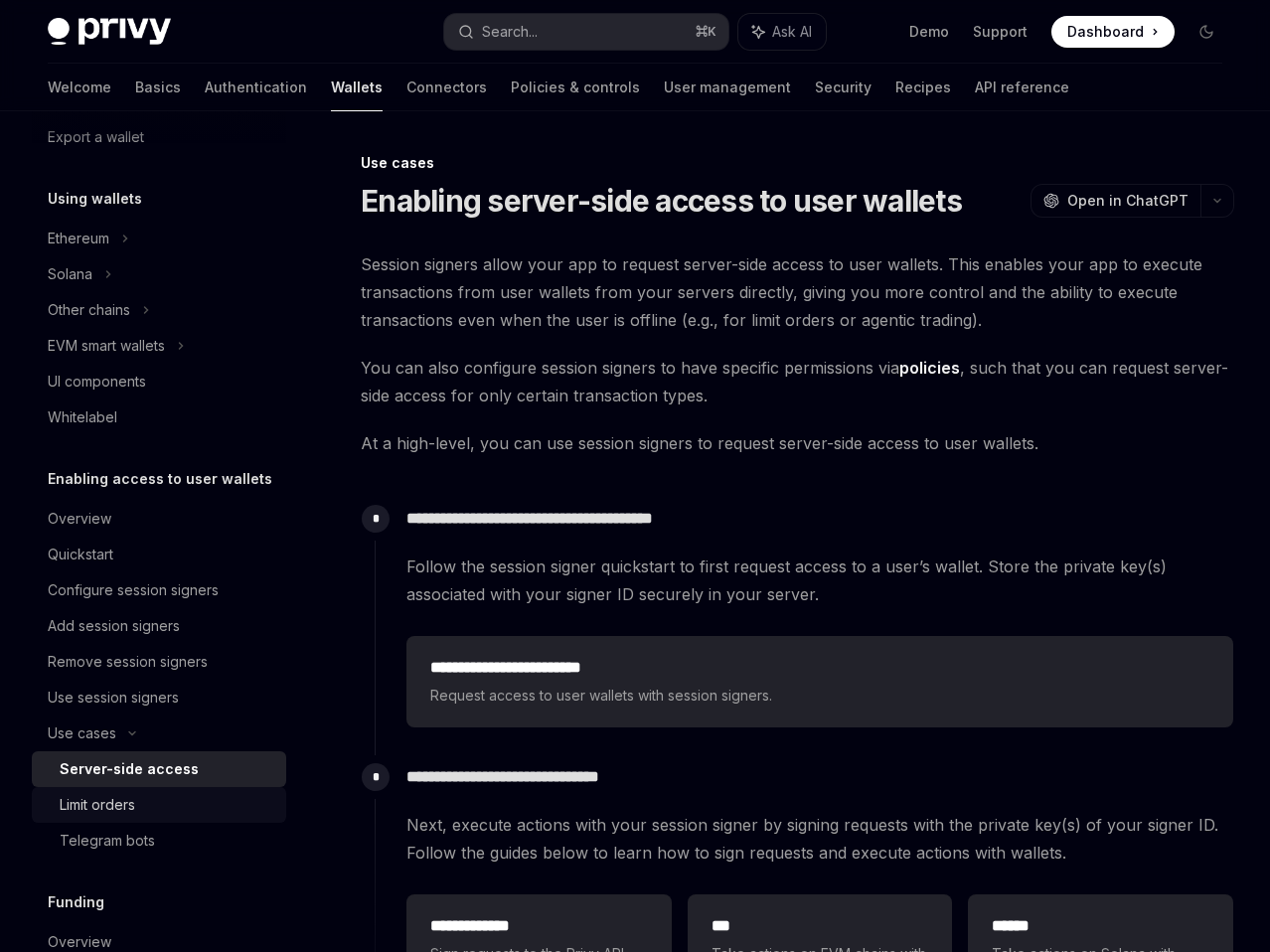 click on "Limit orders" at bounding box center (167, 805) 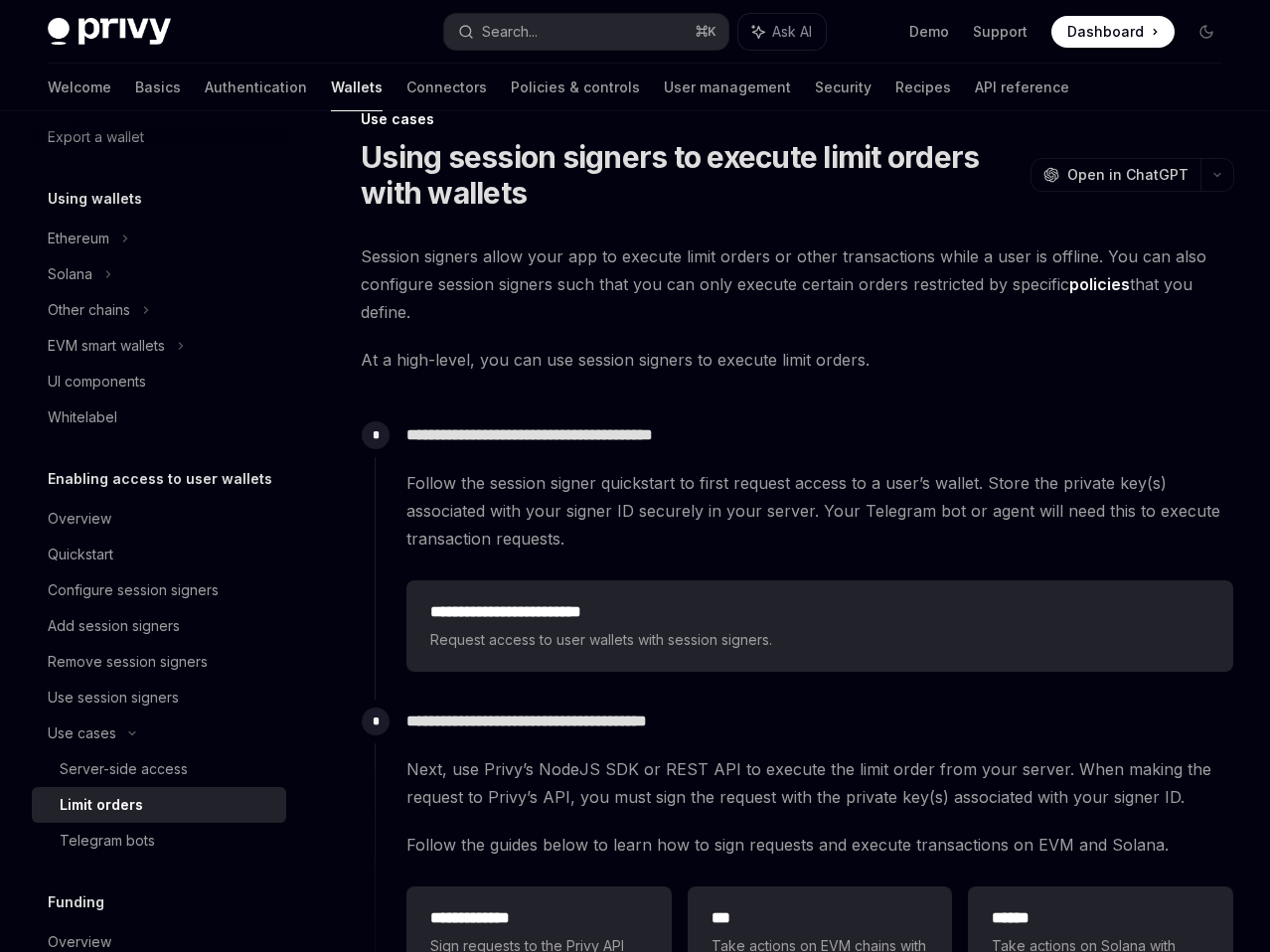 scroll, scrollTop: 0, scrollLeft: 0, axis: both 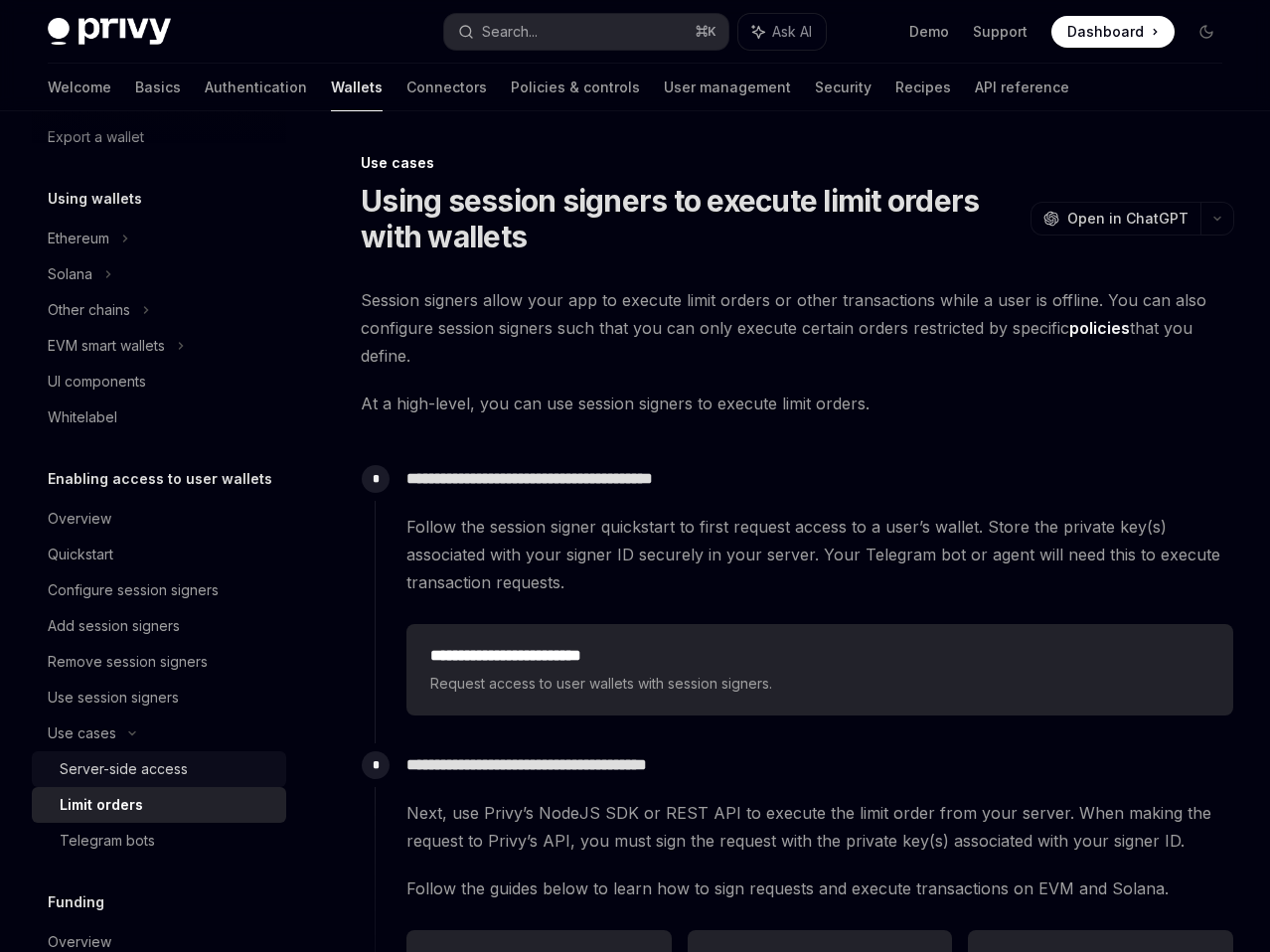 click on "Server-side access" at bounding box center (123, 769) 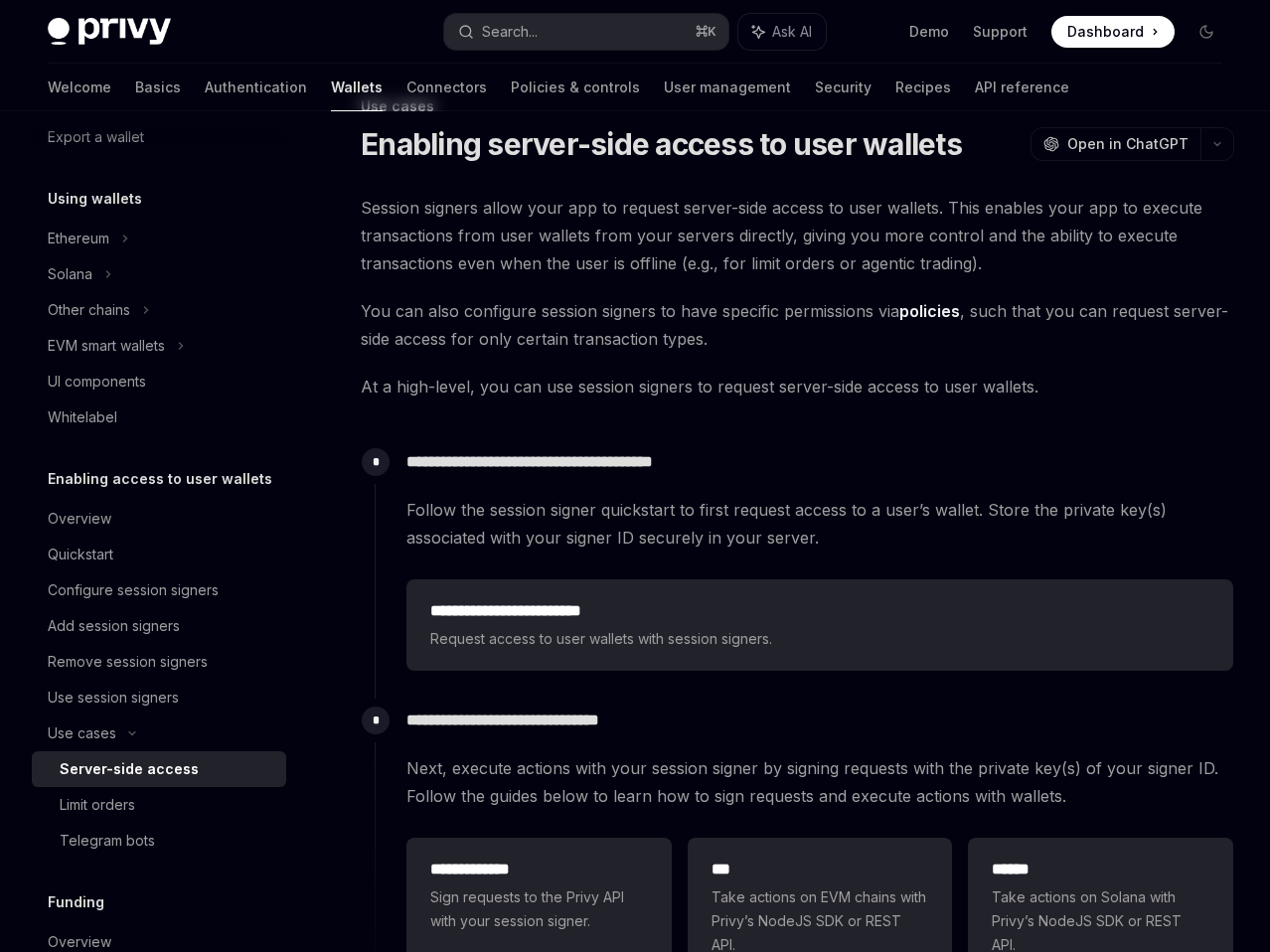 scroll, scrollTop: 77, scrollLeft: 0, axis: vertical 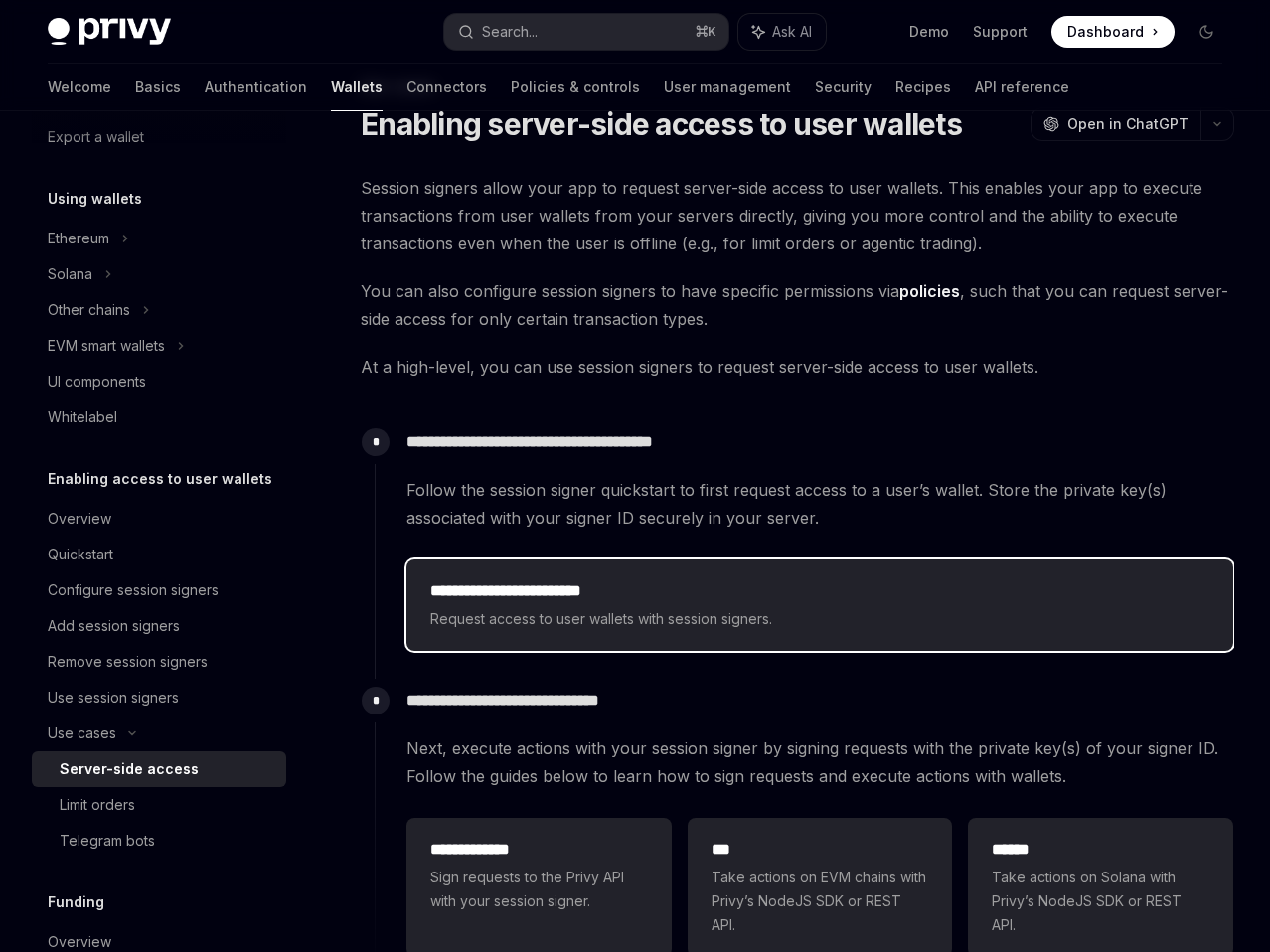 click on "**********" at bounding box center [820, 591] 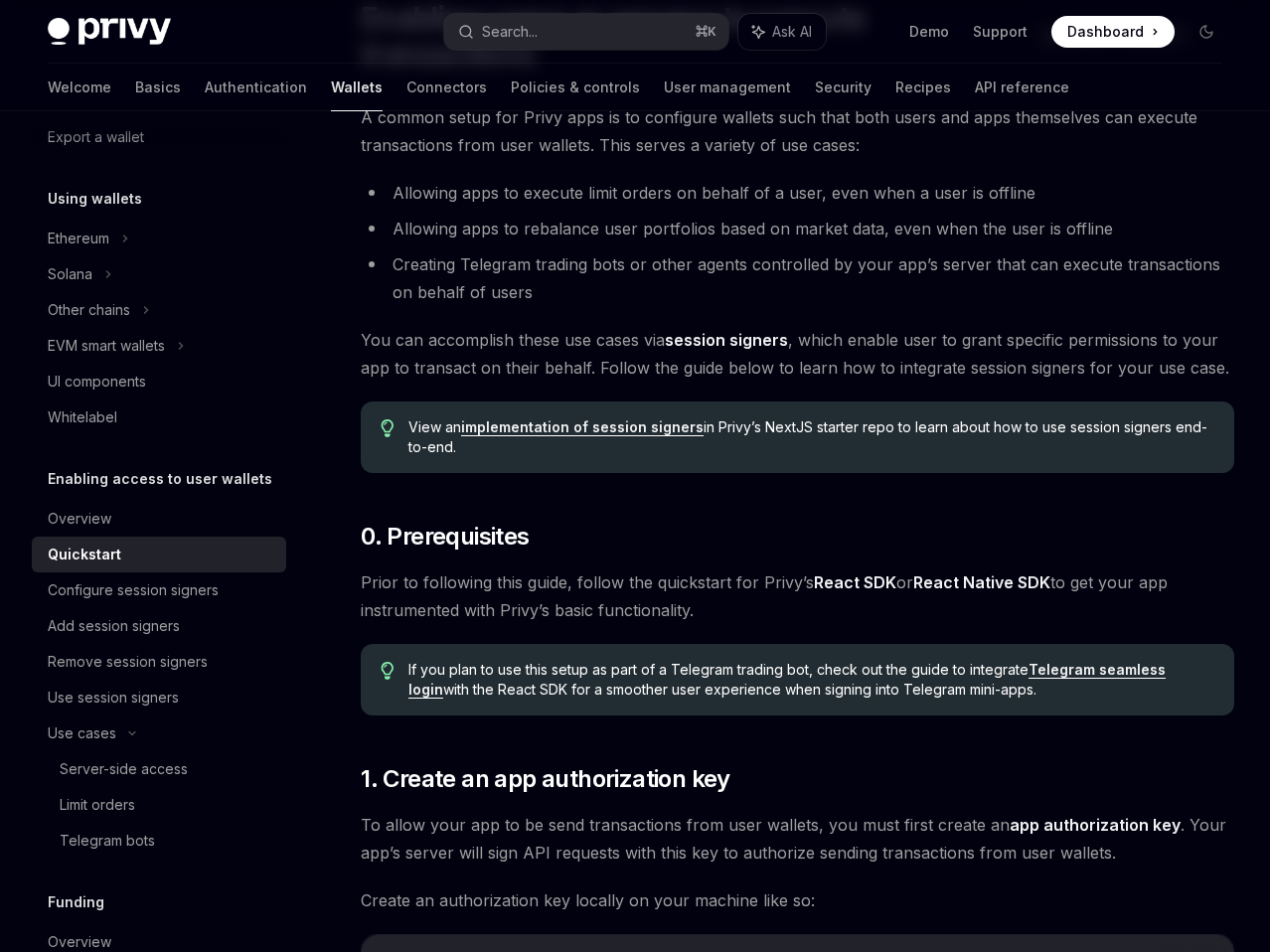 scroll, scrollTop: 192, scrollLeft: 0, axis: vertical 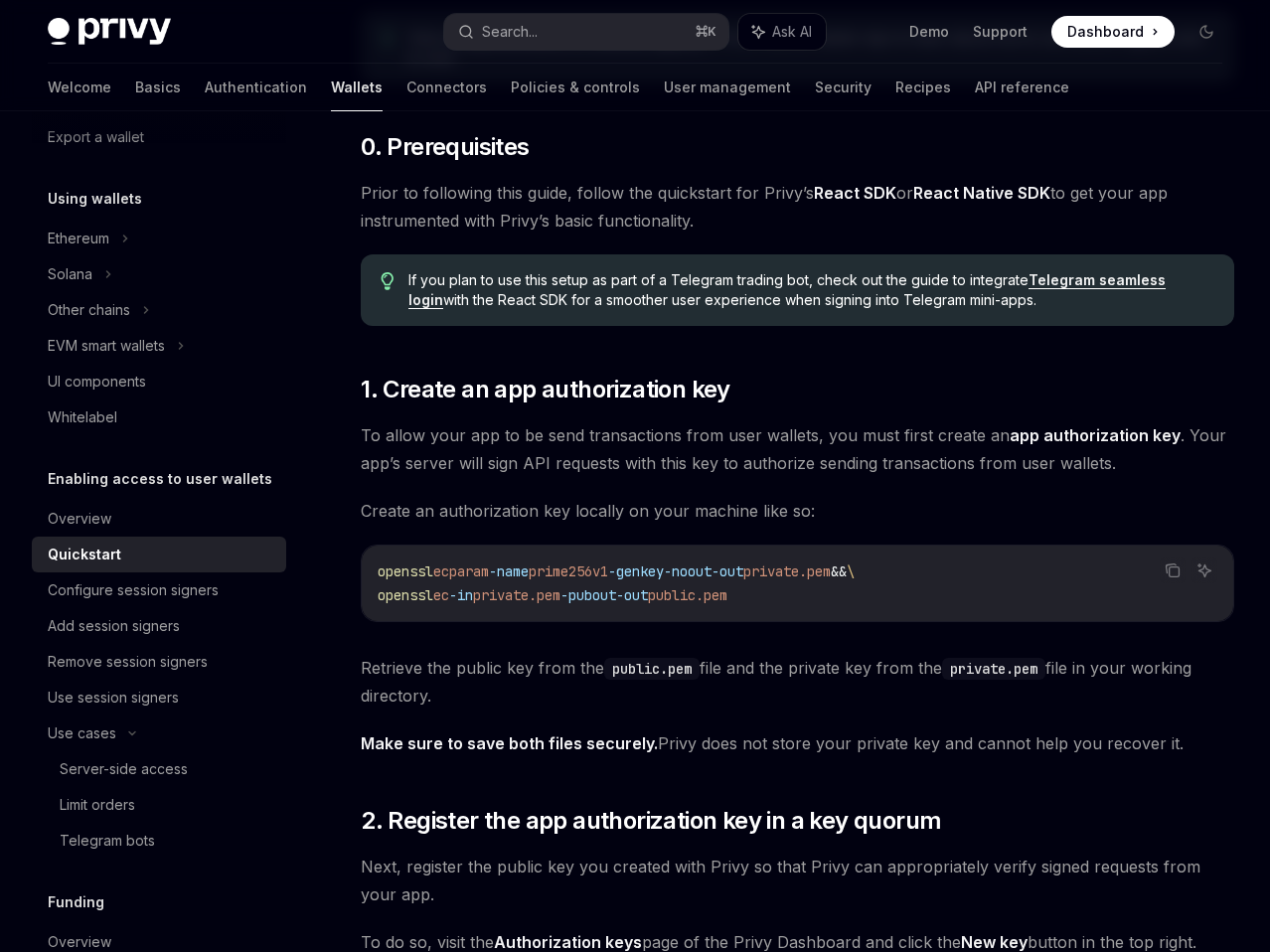 click on "A common setup for Privy apps is to configure wallets such that both users and apps themselves can execute transactions from user wallets. This serves a variety of use cases:
Allowing apps to execute limit orders on behalf of a user, even when a user is offline
Allowing apps to rebalance user portfolios based on market data, even when the user is offline
Creating Telegram trading bots or other agents controlled by your app’s server that can execute transactions on behalf of users
You can accomplish these use cases via  session signers , which enable user to grant specific permissions to your app to transact on their behalf. Follow the guide below to learn how to integrate session signers for your use case.
View an  implementation of session
signers  in
Privy’s NextJS starter repo to learn about how to use session signers end-to-end.
​ 0. Prerequisites
Prior to following this guide, follow the quickstart for Privy’s  React SDK  or  React Native SDK
Telegram seamless login
​" at bounding box center [797, 2247] 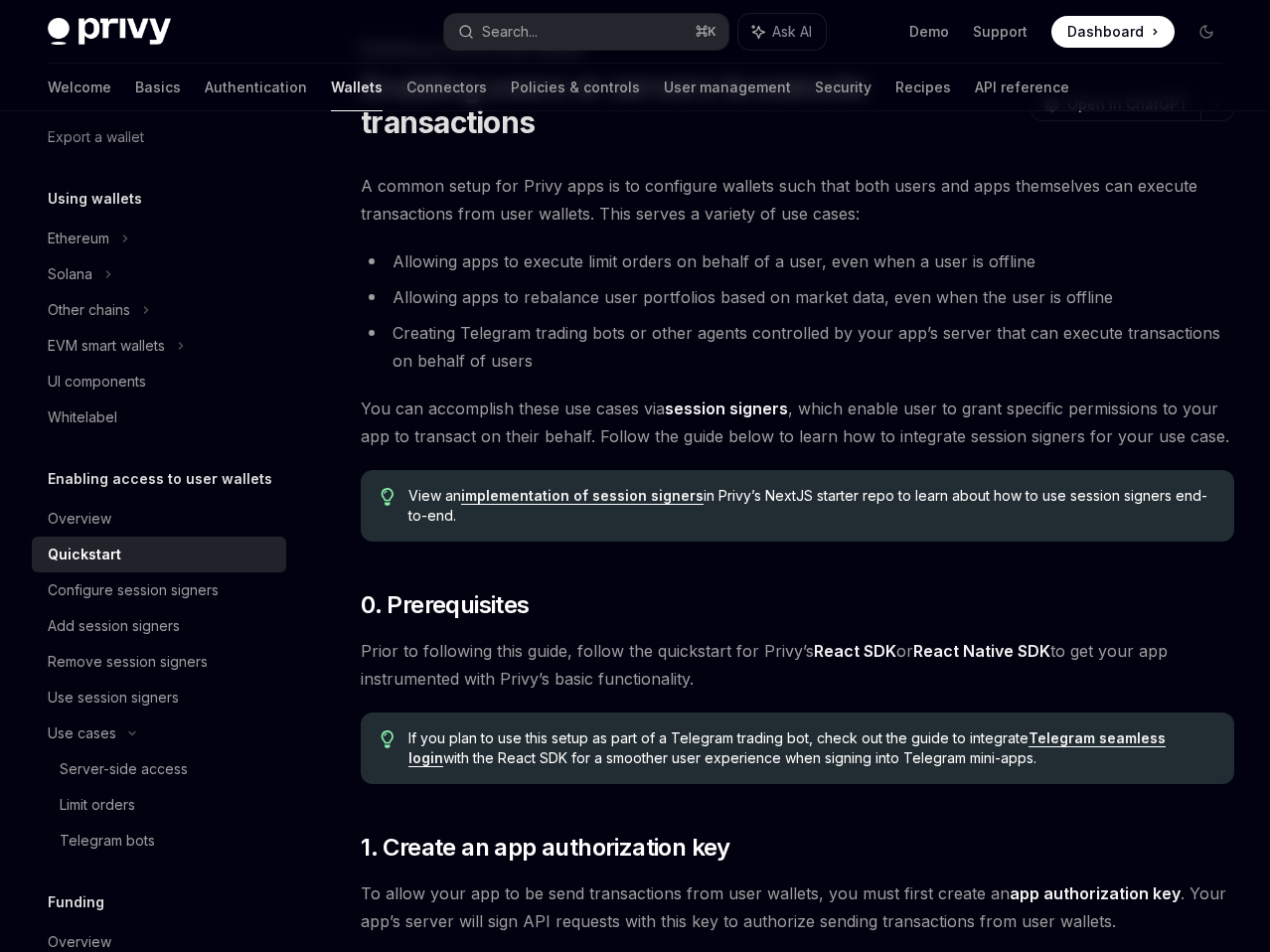 scroll, scrollTop: 0, scrollLeft: 0, axis: both 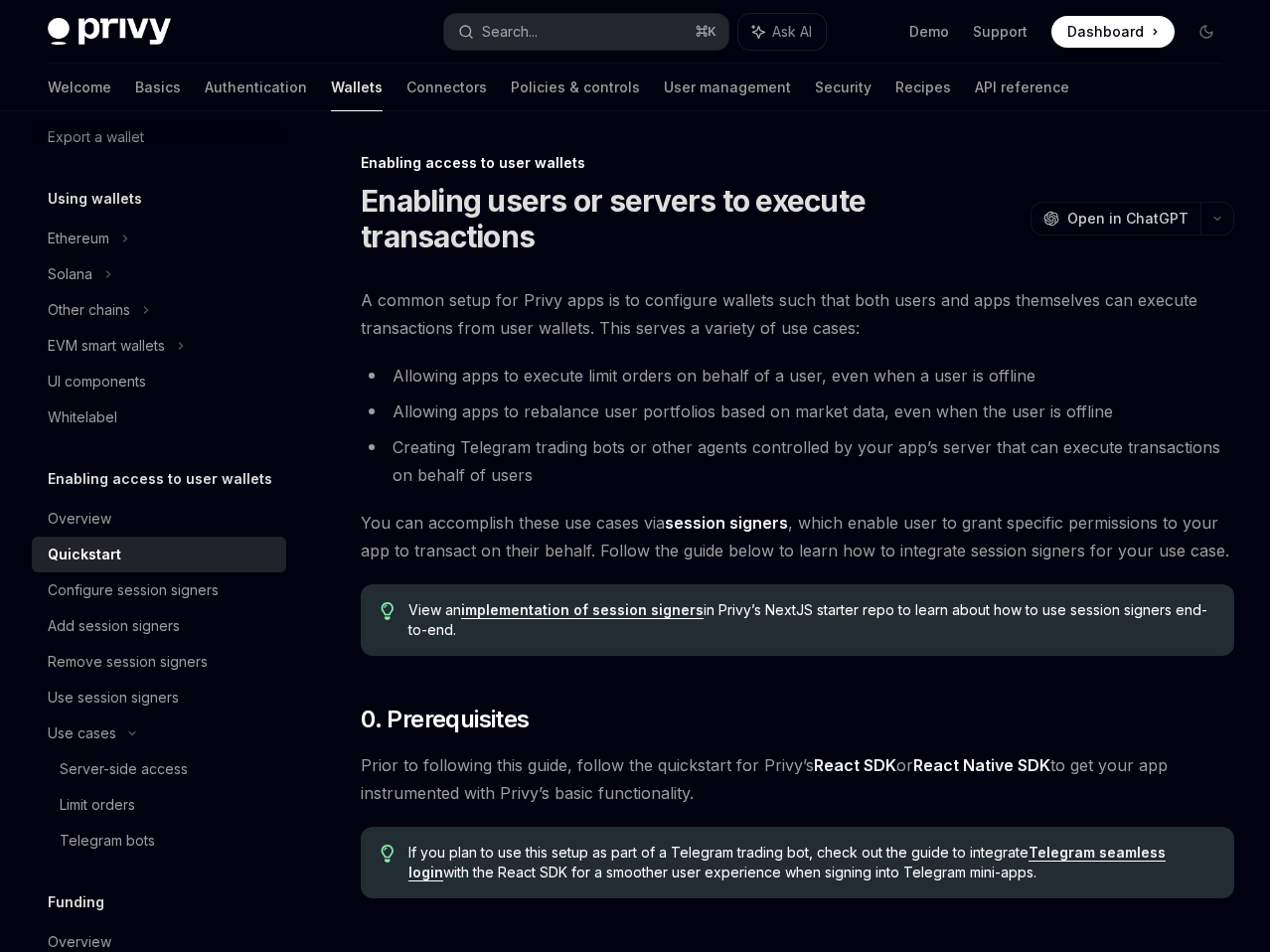 click on "A common setup for Privy apps is to configure wallets such that both users and apps themselves can execute transactions from user wallets. This serves a variety of use cases:" at bounding box center [797, 314] 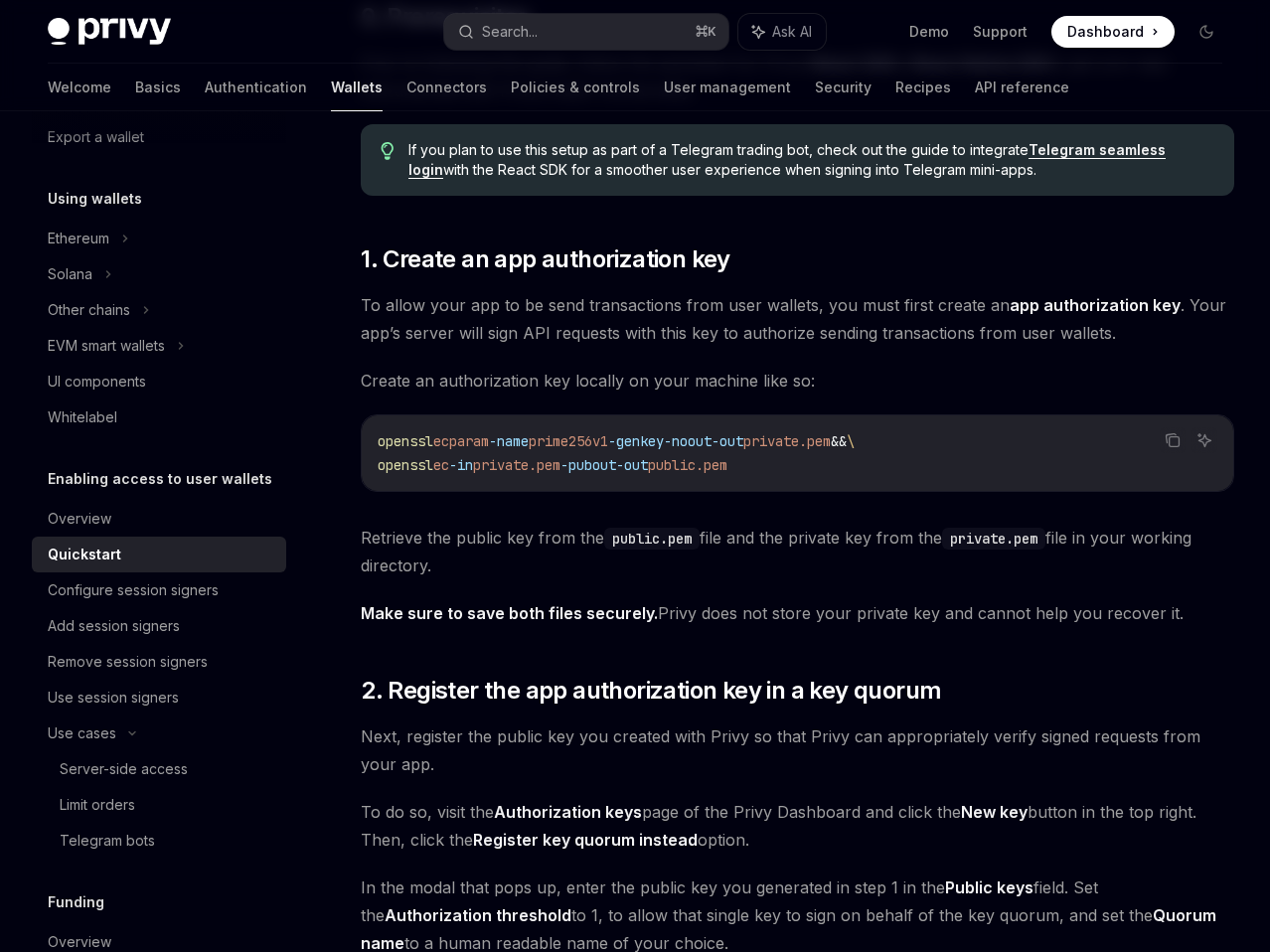 scroll, scrollTop: 699, scrollLeft: 0, axis: vertical 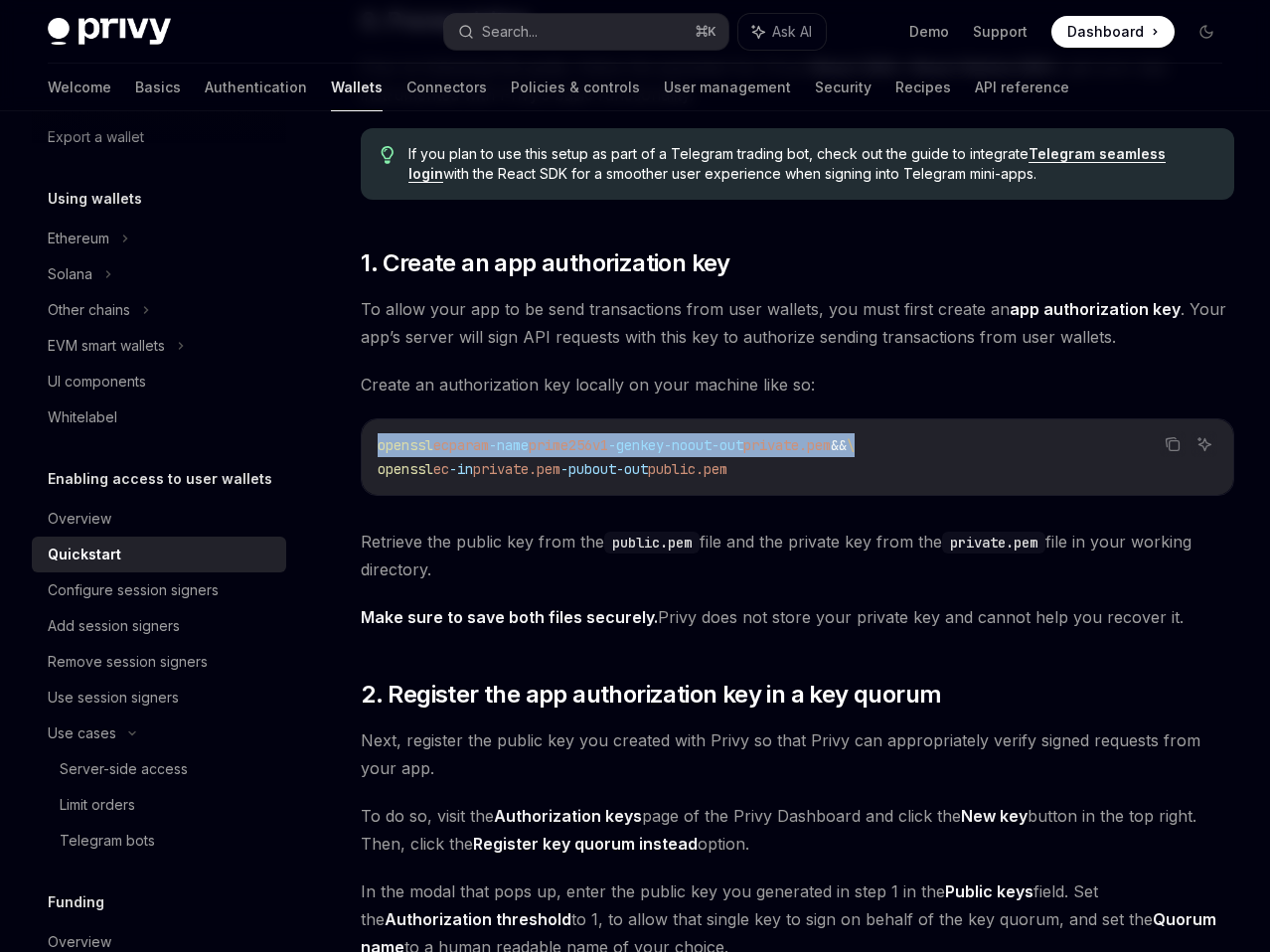 drag, startPoint x: 378, startPoint y: 444, endPoint x: 976, endPoint y: 445, distance: 598.00084 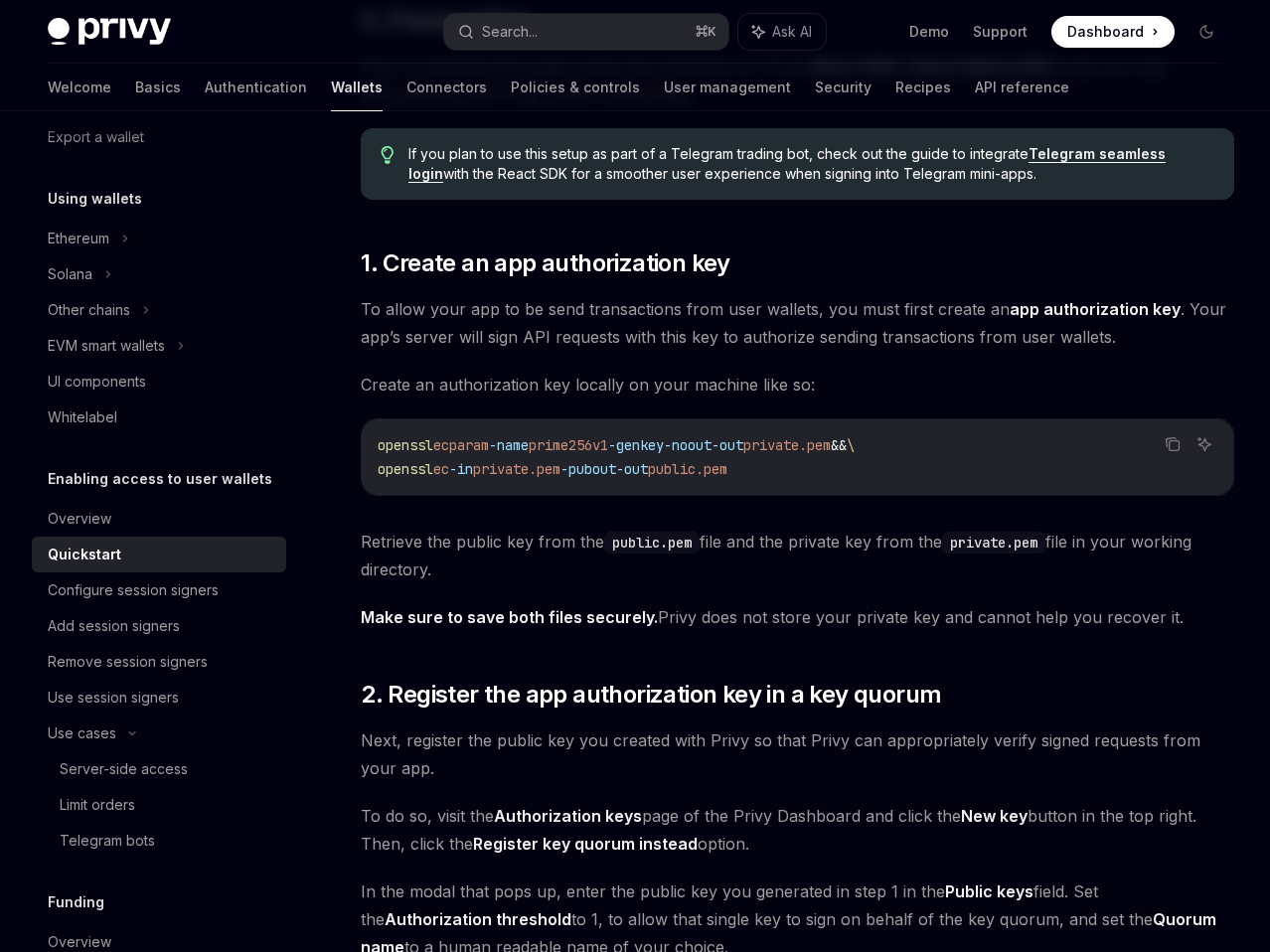 click on "&&" at bounding box center (839, 445) 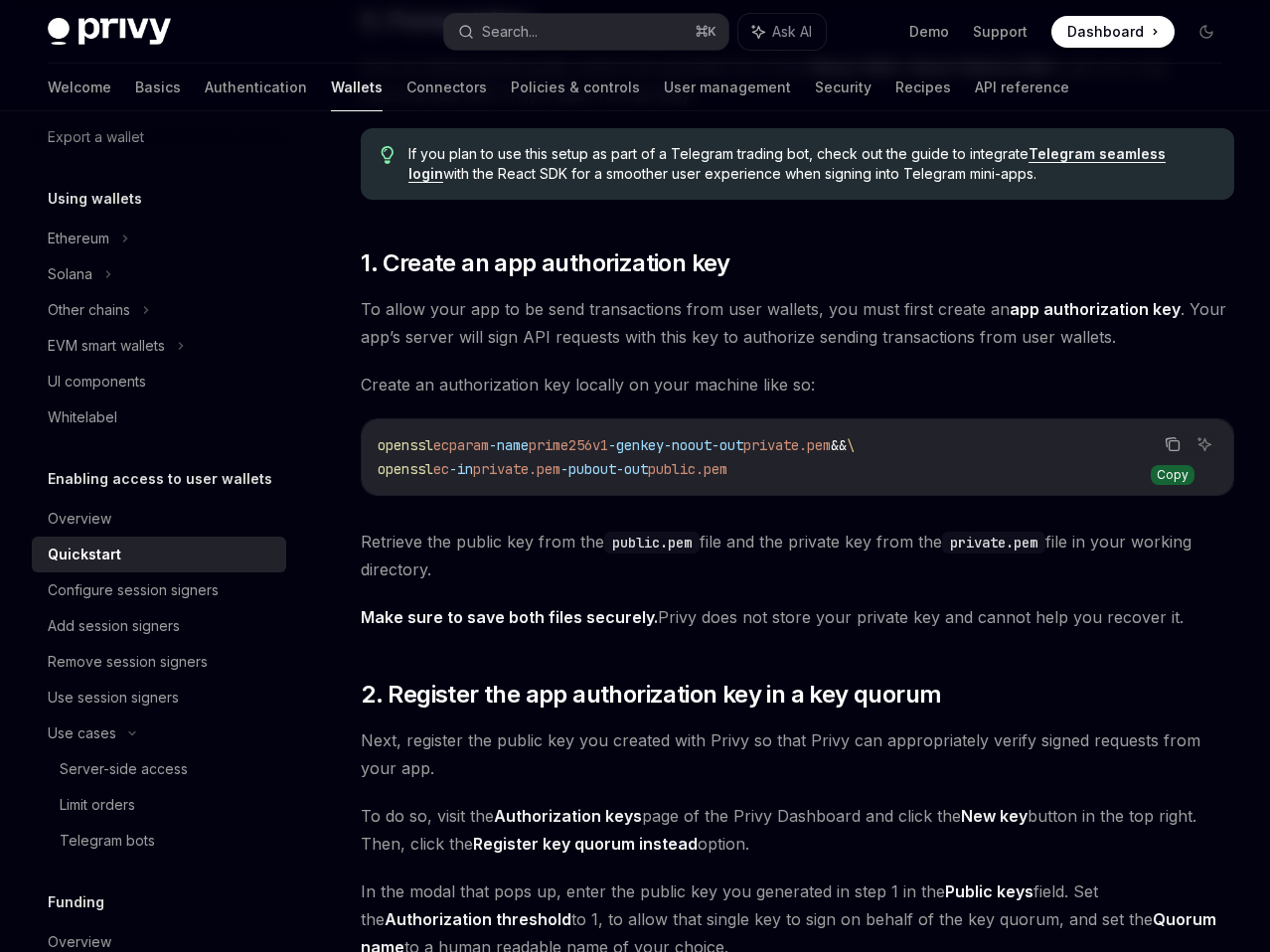 click 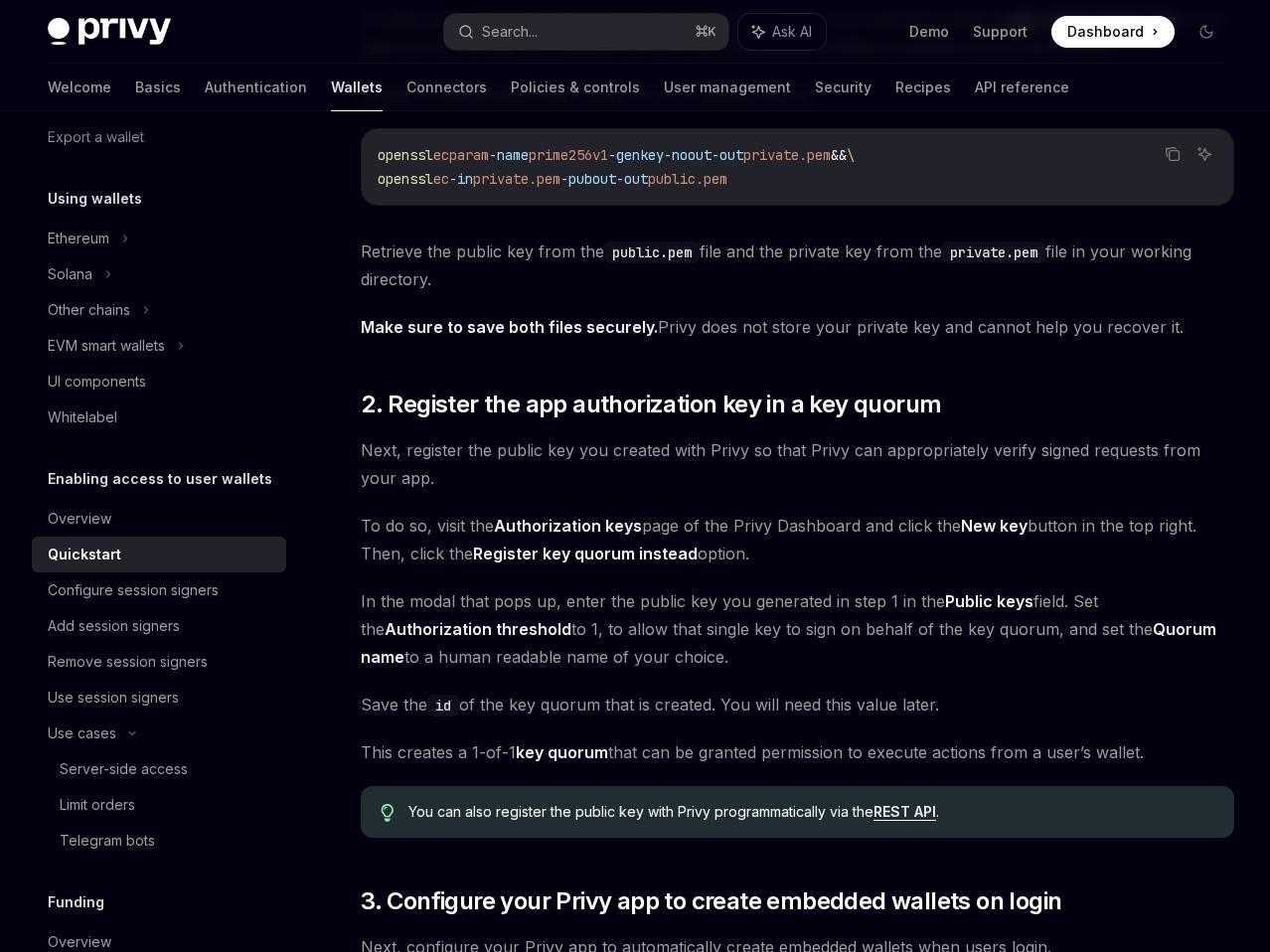 scroll, scrollTop: 1014, scrollLeft: 0, axis: vertical 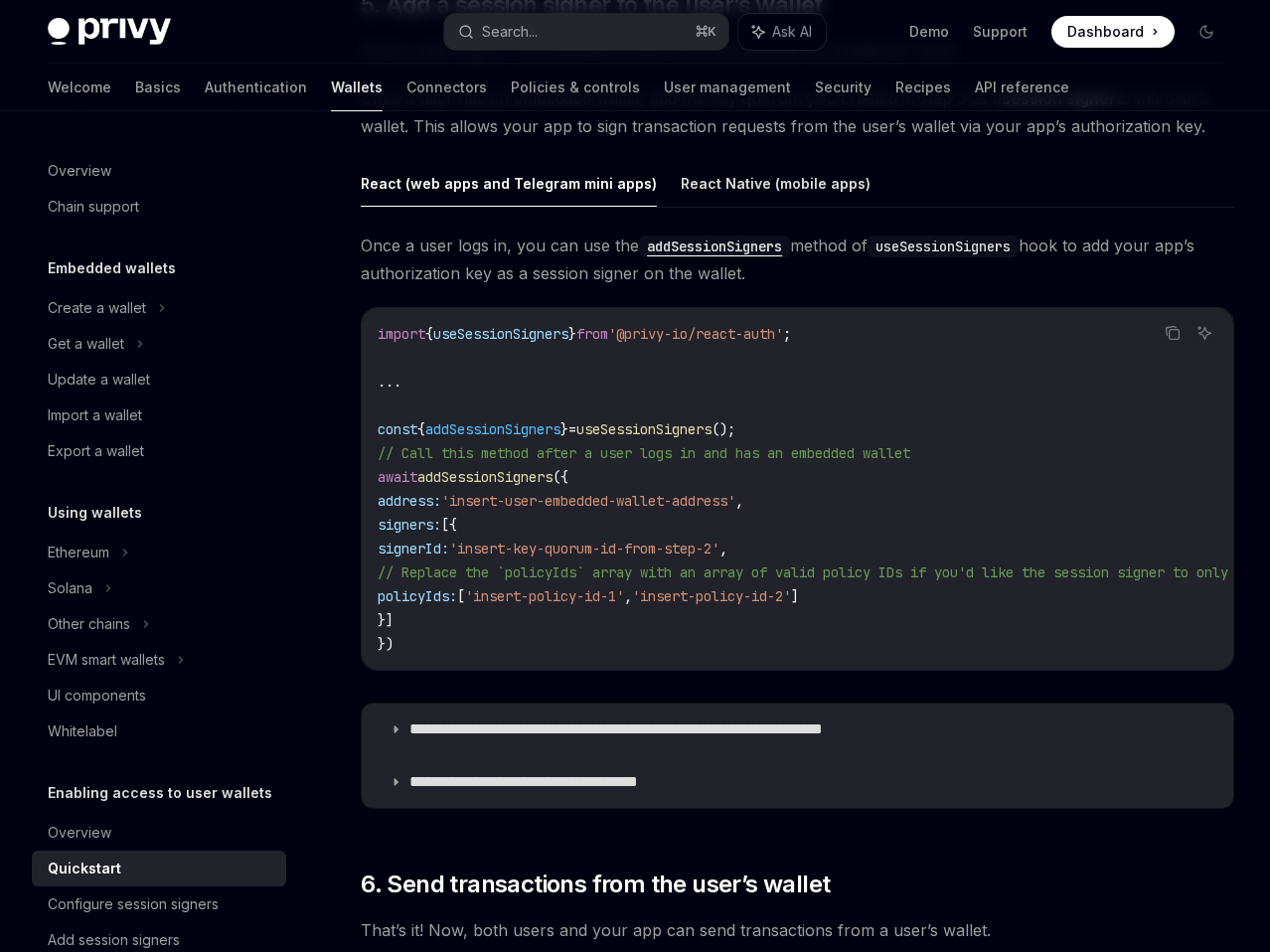 click on "import  { useSessionSigners }  from  '@privy-io/react-auth' ;
...
const  { addSessionSigners }  =  useSessionSigners ();
// Call this method after a user logs in and has an embedded wallet
await  addSessionSigners ({
address:  'insert-user-embedded-wallet-address' ,
signers:  [{
signerId:  'insert-key-quorum-id-from-step-2' ,
// Replace the `policyIds` array with an array of valid policy IDs if you'd like the session signer to only be able to execute certain transaction requests allowed by a policy. If you'd like the session signer to have full permission, pass an empty array ([]).
policyIds:  [ 'insert-policy-id-1' ,  'insert-policy-id-2' ]
}]
})" at bounding box center (1435, 489) 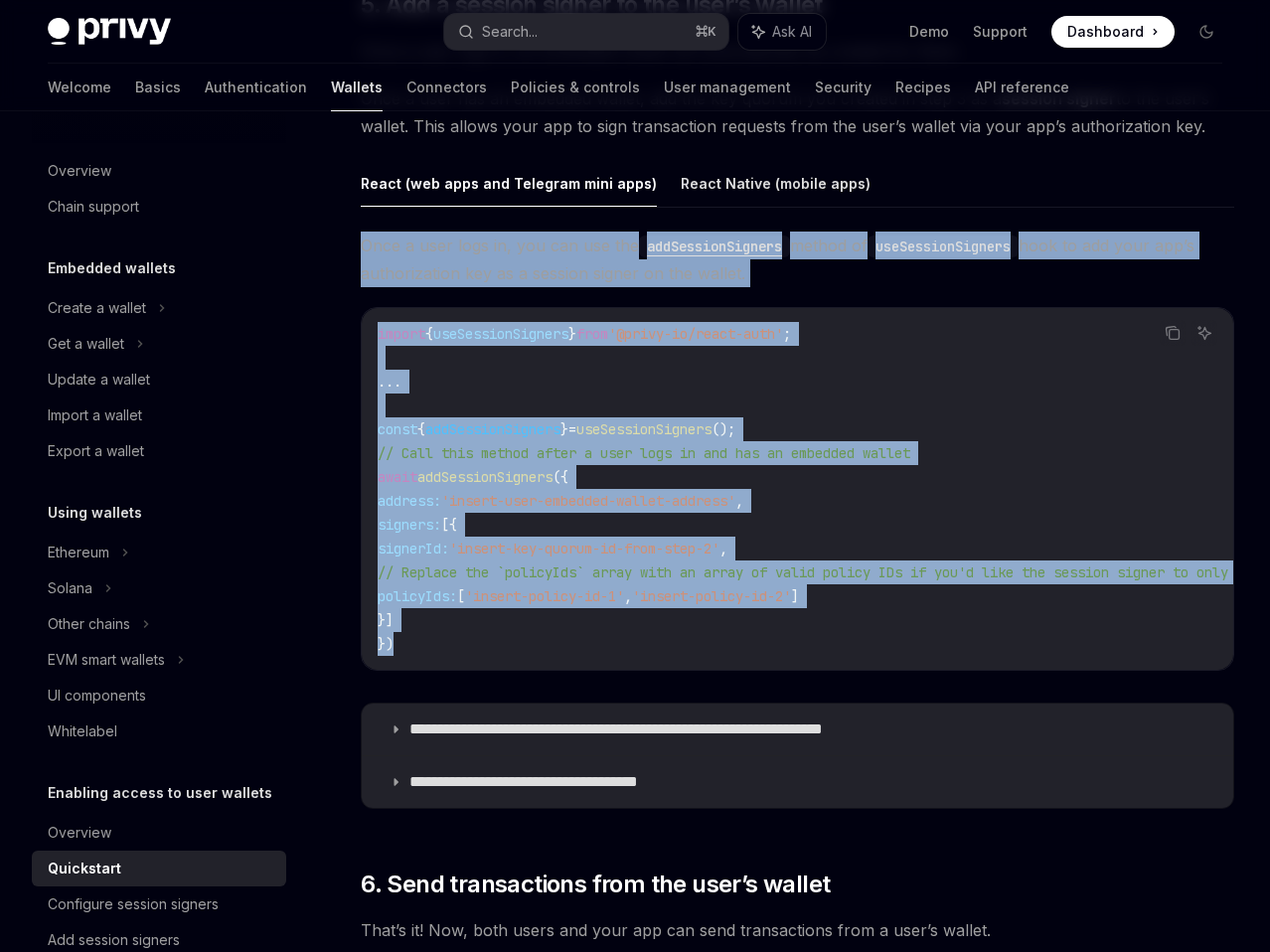 drag, startPoint x: 362, startPoint y: 241, endPoint x: 587, endPoint y: 645, distance: 462.4295 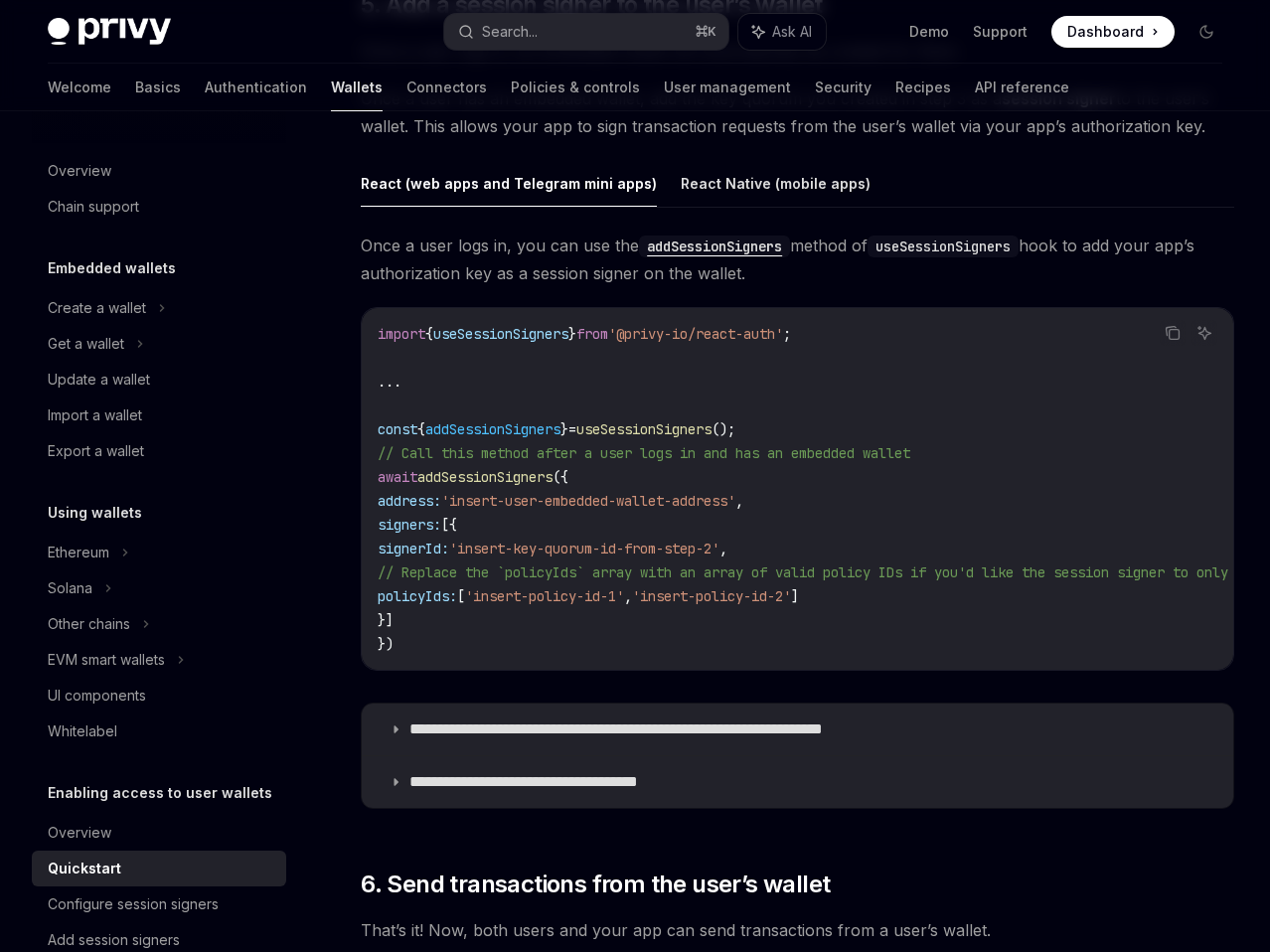 click on "Once a user logs in, you can use the  addSessionSigners  method of  useSessionSigners  hook to add your app’s authorization key as a session signer on the wallet." at bounding box center (797, 259) 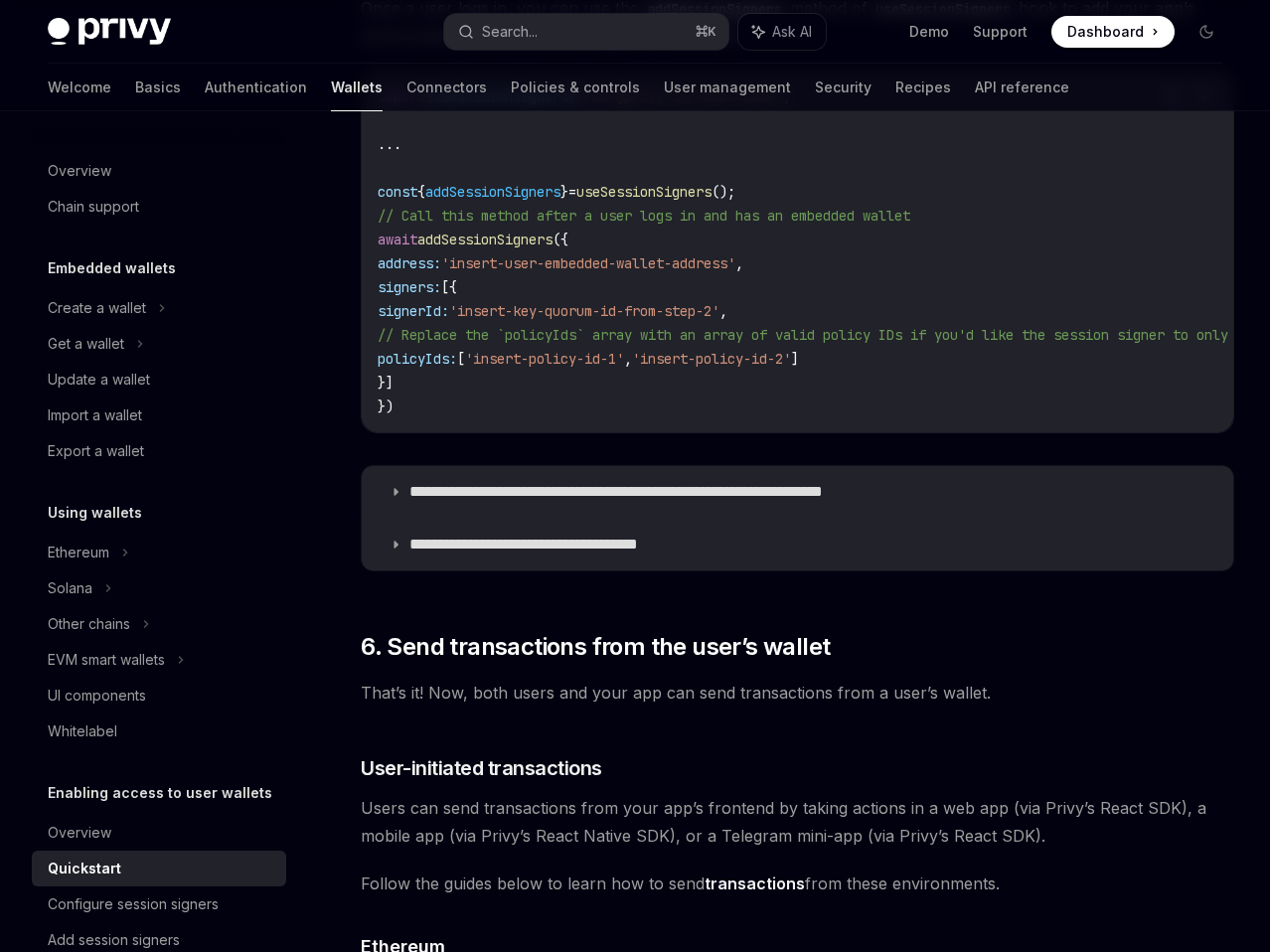 scroll, scrollTop: 3231, scrollLeft: 0, axis: vertical 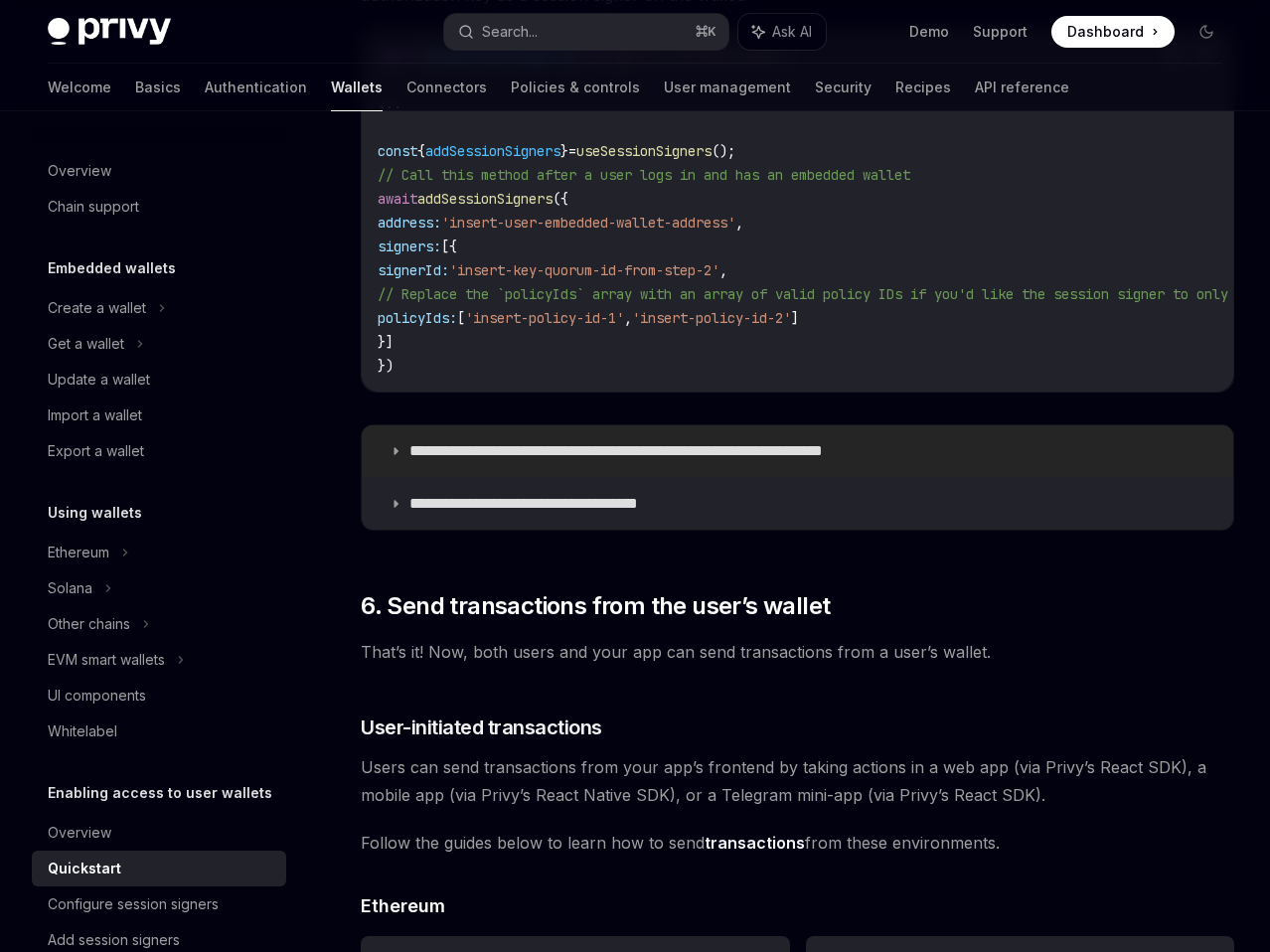 click 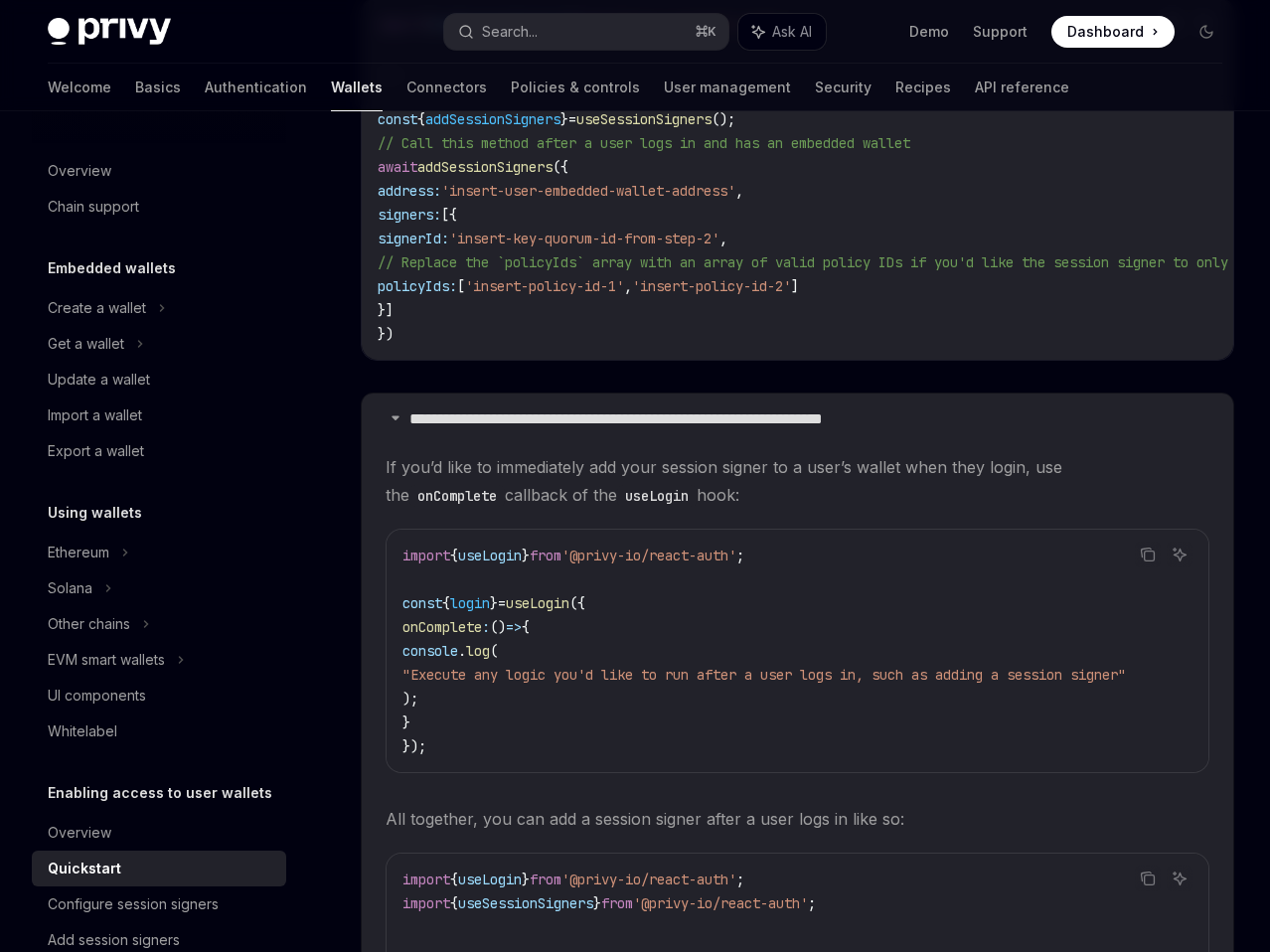 scroll, scrollTop: 3271, scrollLeft: 0, axis: vertical 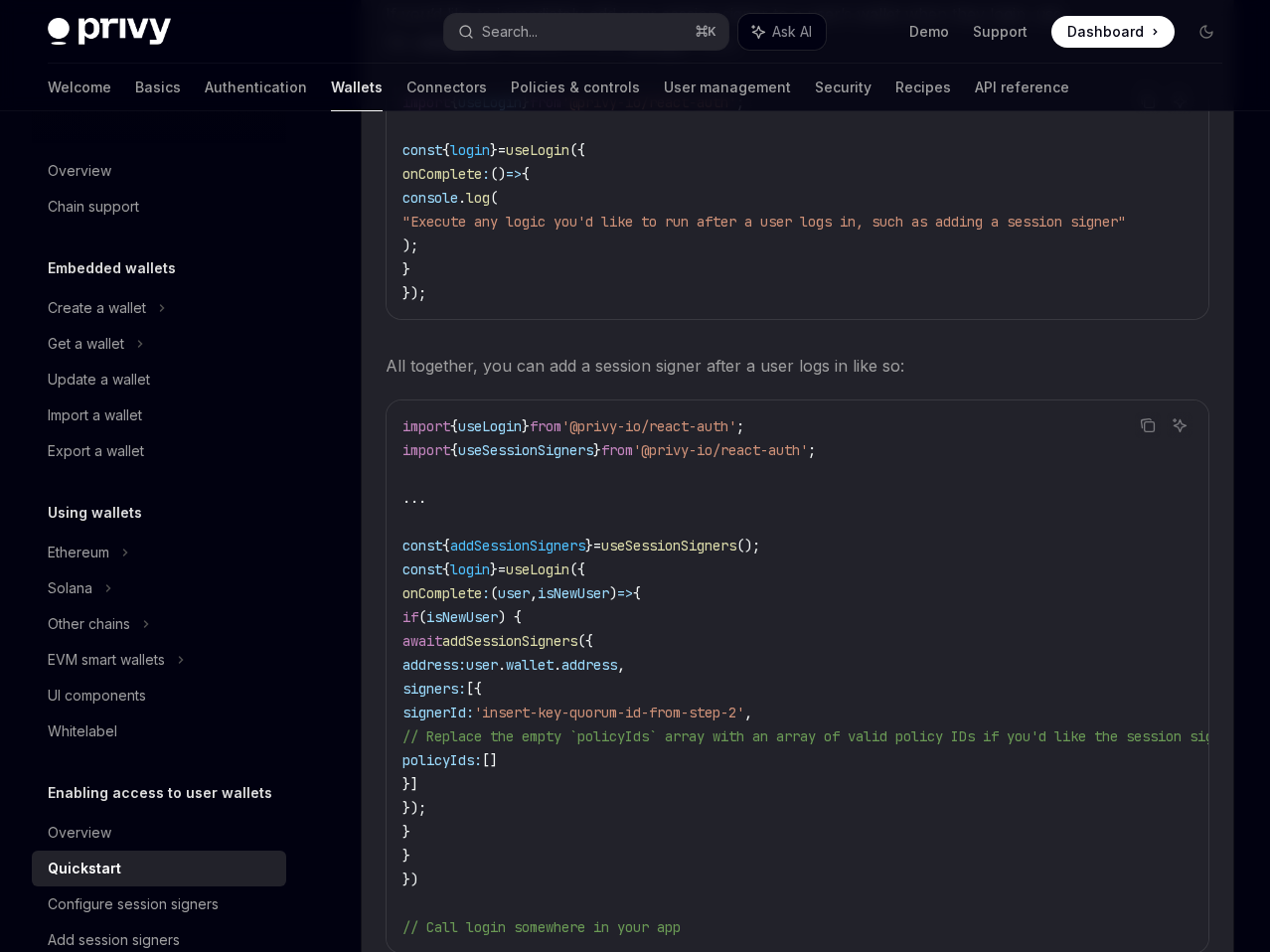 drag, startPoint x: 468, startPoint y: 628, endPoint x: 561, endPoint y: 843, distance: 234.252 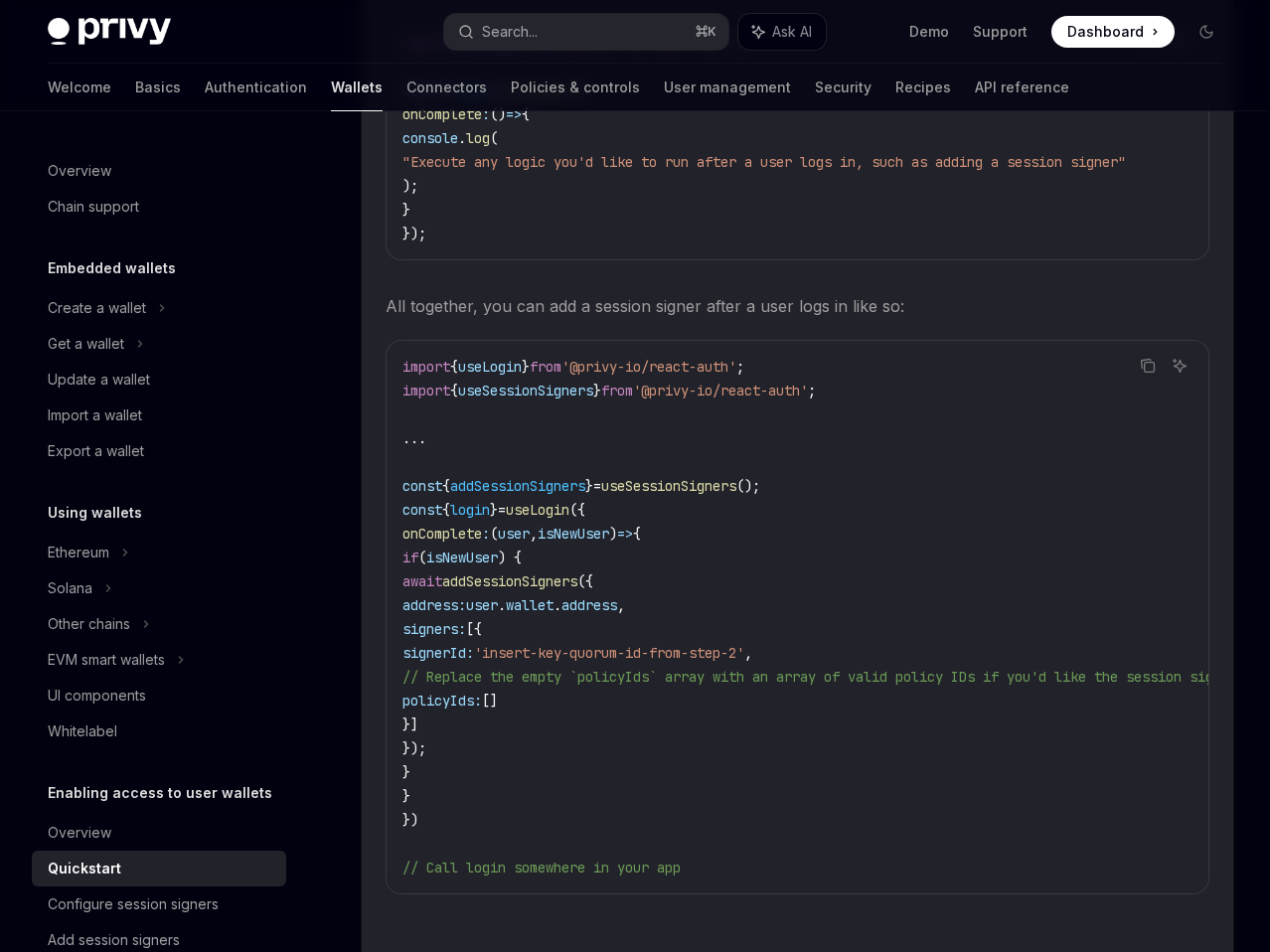 scroll, scrollTop: 3799, scrollLeft: 0, axis: vertical 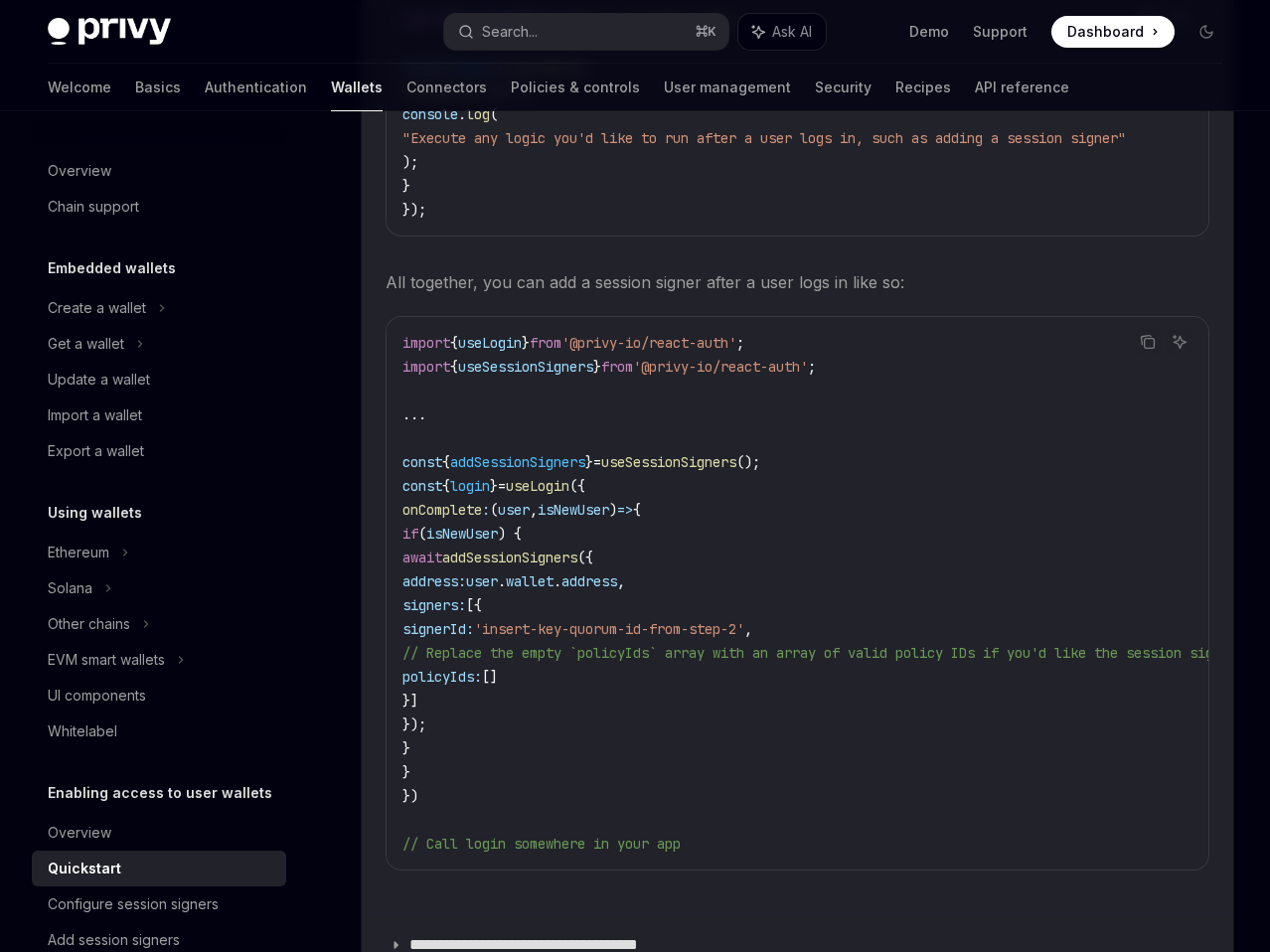 click on "import  { useLogin }  from  '@privy-io/react-auth' ;
import  { useSessionSigners }  from  '@privy-io/react-auth' ;
...
const  { addSessionSigners }  =  useSessionSigners ();
const  { login }  =  useLogin ({
onComplete :  ( user ,  isNewUser )  =>  {
if  ( isNewUser ) {
await  addSessionSigners ({
address:  user . wallet . address ,
signers:  [{
signerId:  'insert-key-quorum-id-from-step-2' ,
// Replace the empty `policyIds` array with an array of valid policy IDs if you'd like the session signer to only be able to execute certain transaction requests allowed by a policy
policyIds:  []
}]
});
}
}
})
// Call login somewhere in your app" at bounding box center [1146, 593] 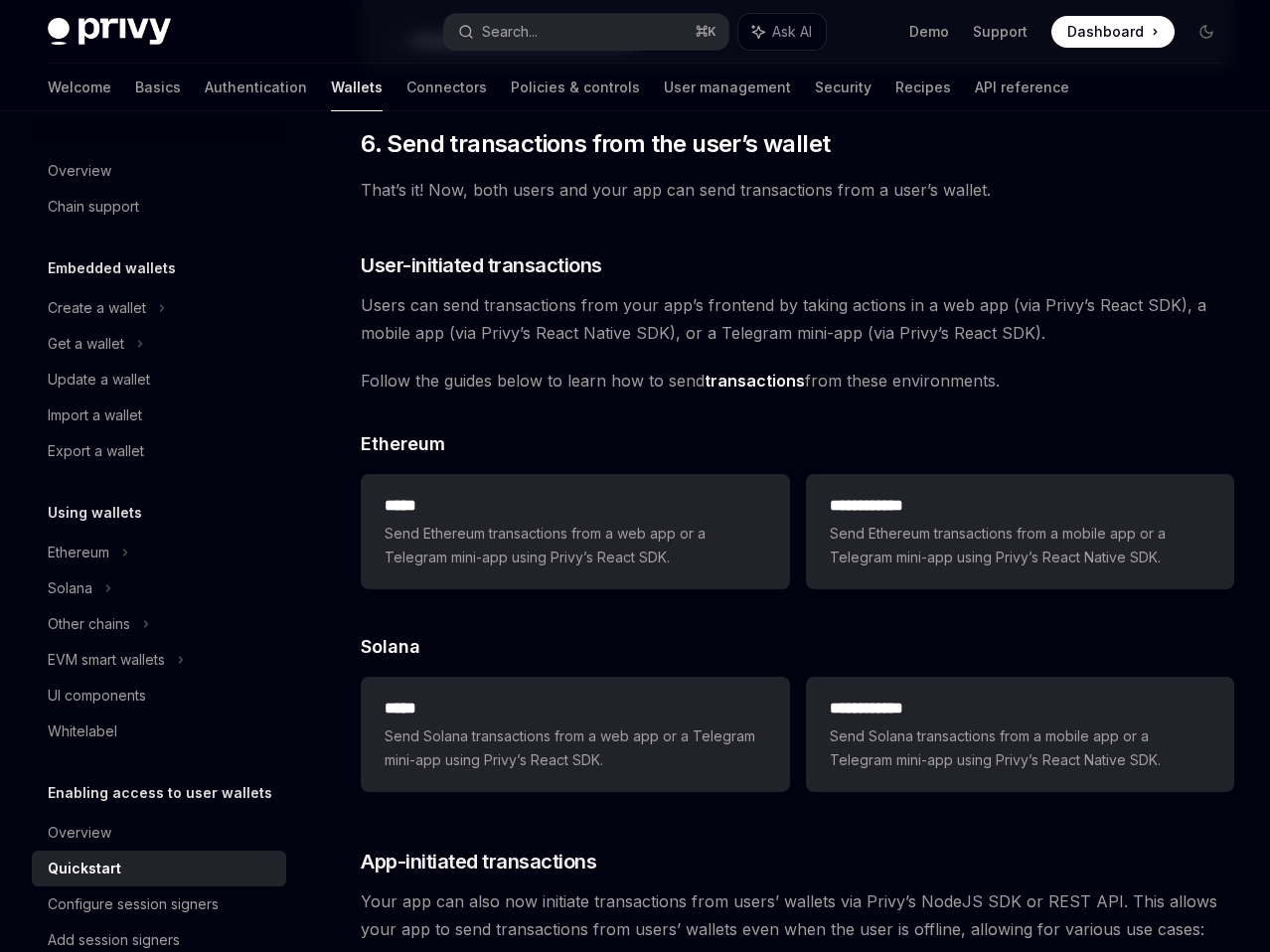 scroll, scrollTop: 4703, scrollLeft: 0, axis: vertical 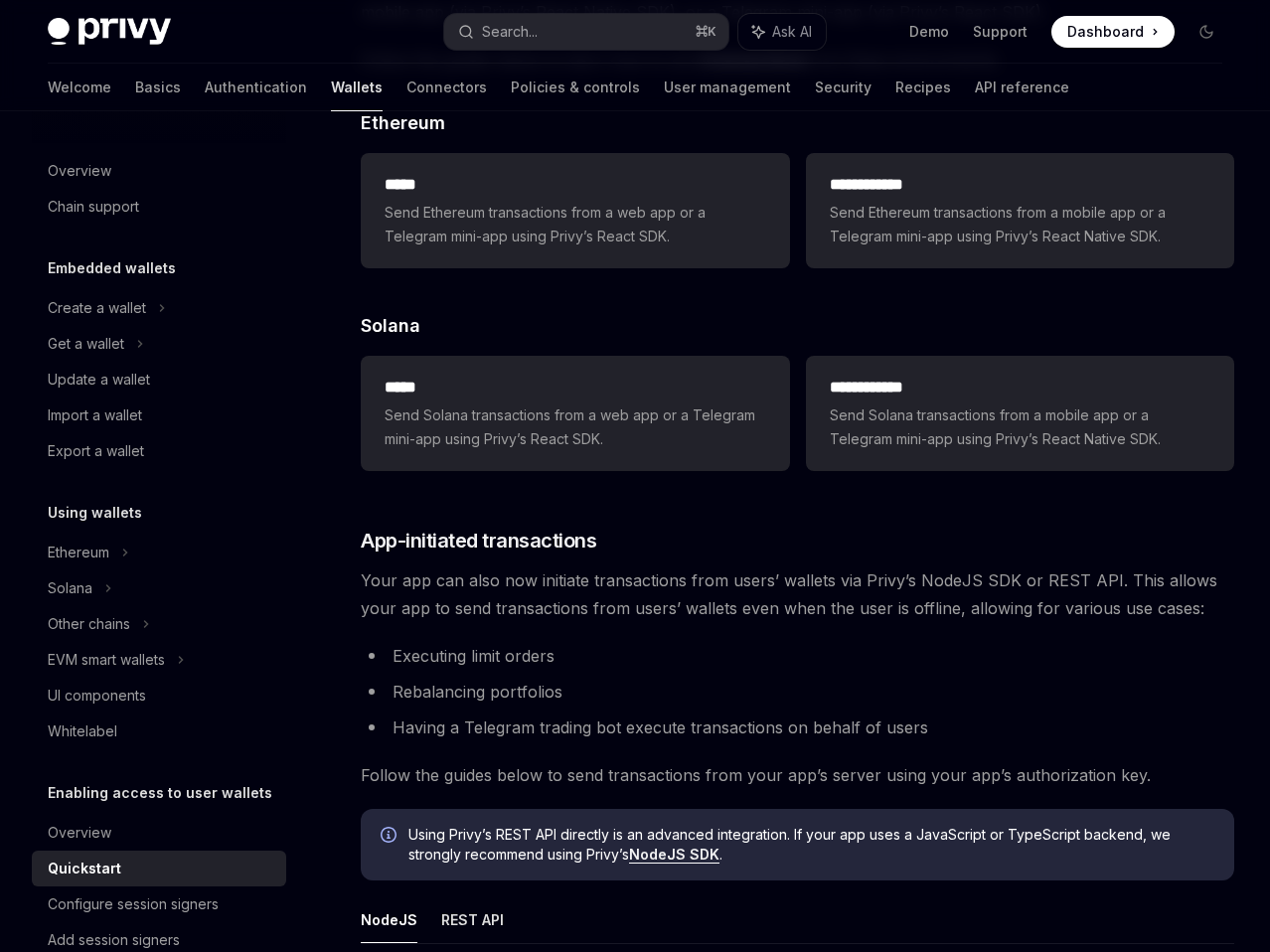 type on "*" 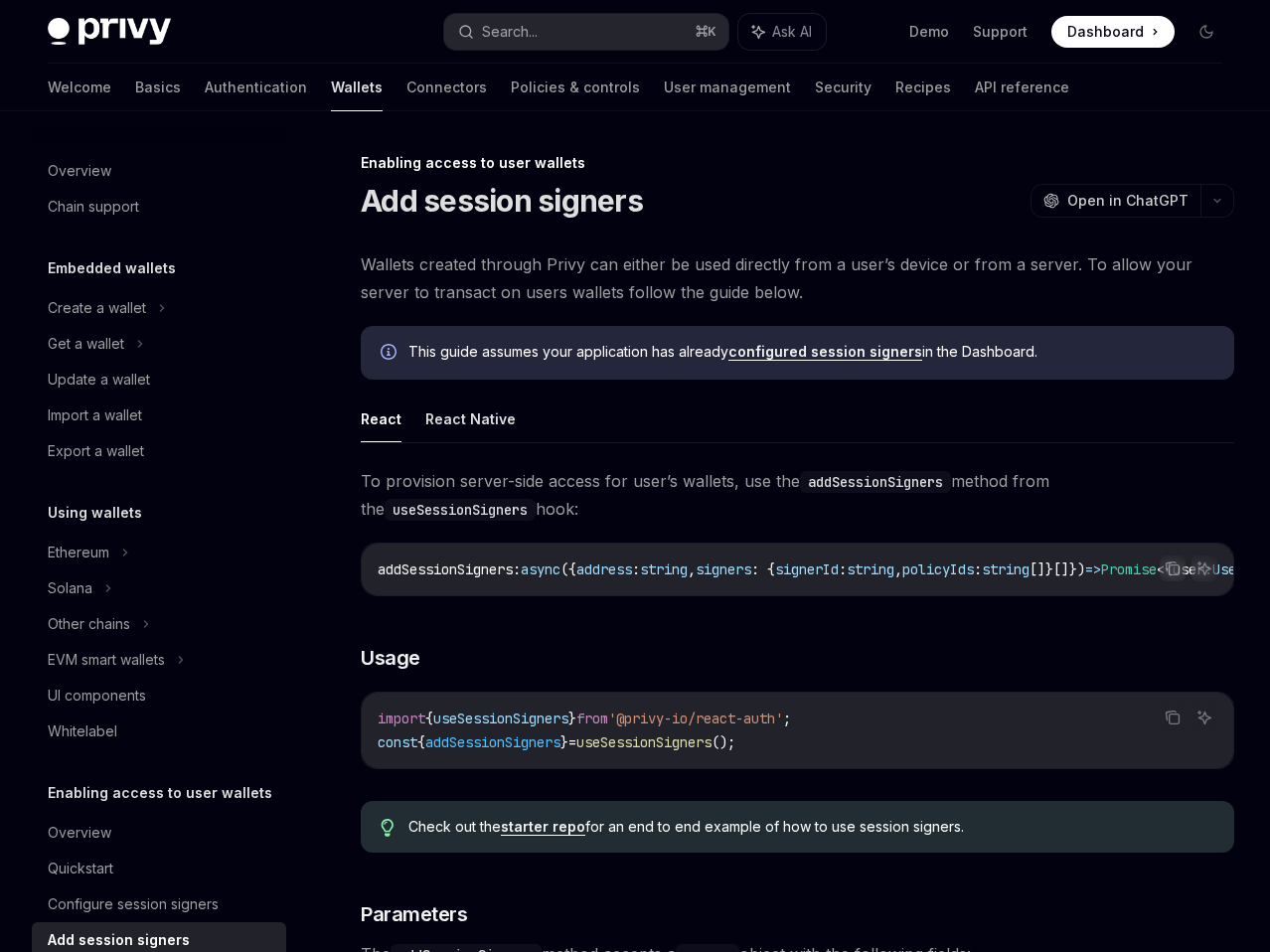 scroll, scrollTop: 0, scrollLeft: 0, axis: both 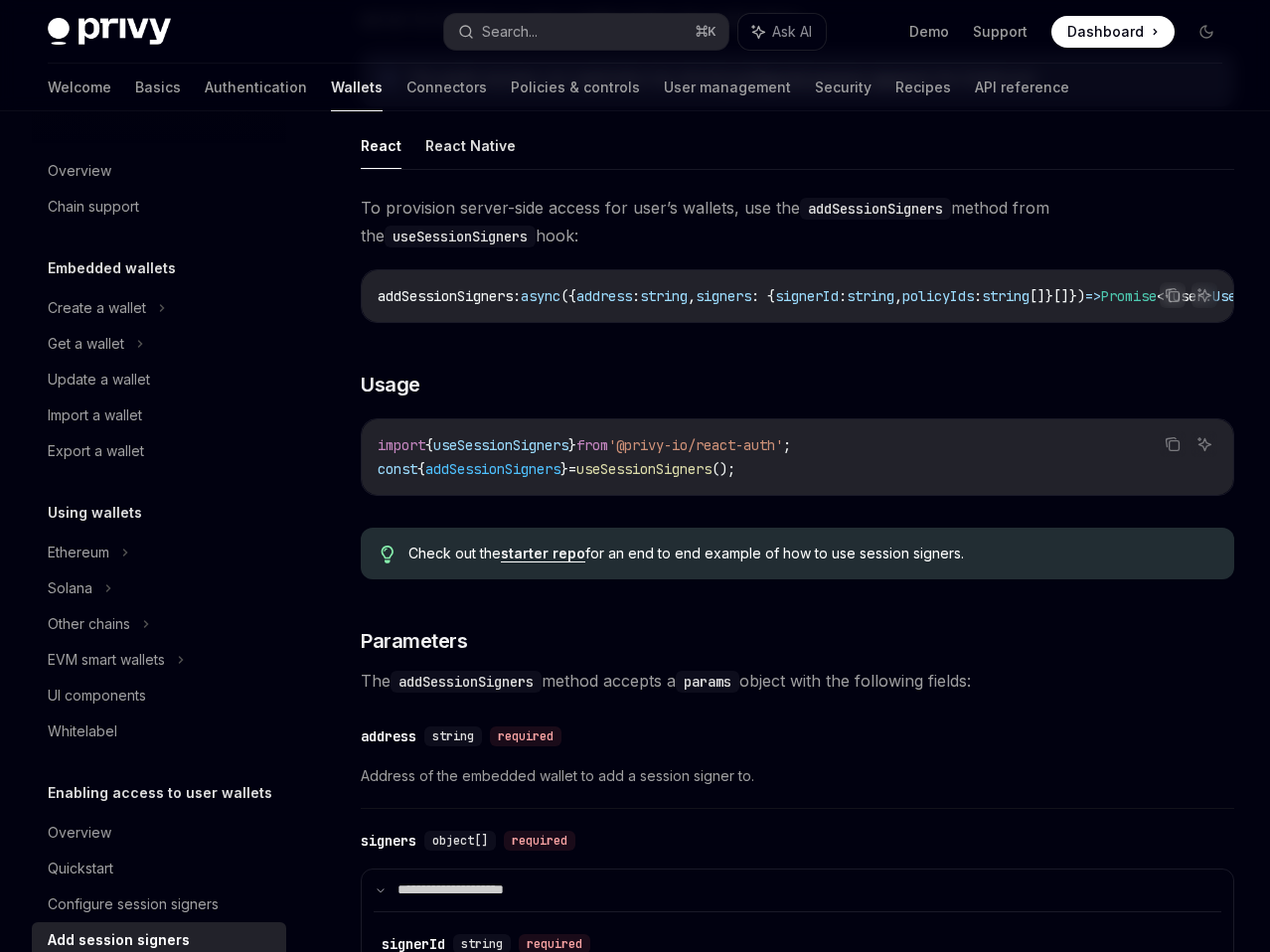 click on "**********" at bounding box center (797, 702) 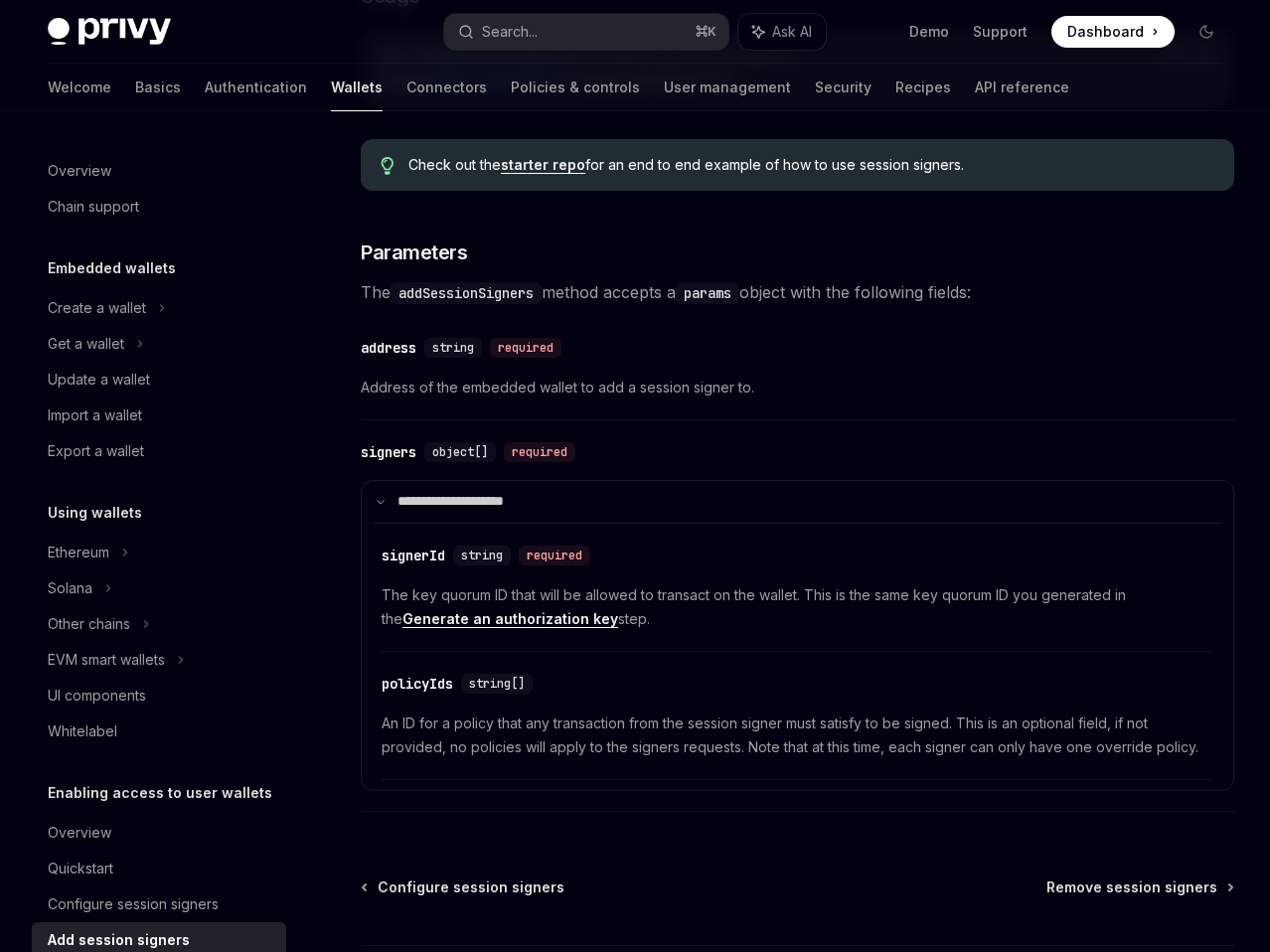scroll, scrollTop: 835, scrollLeft: 0, axis: vertical 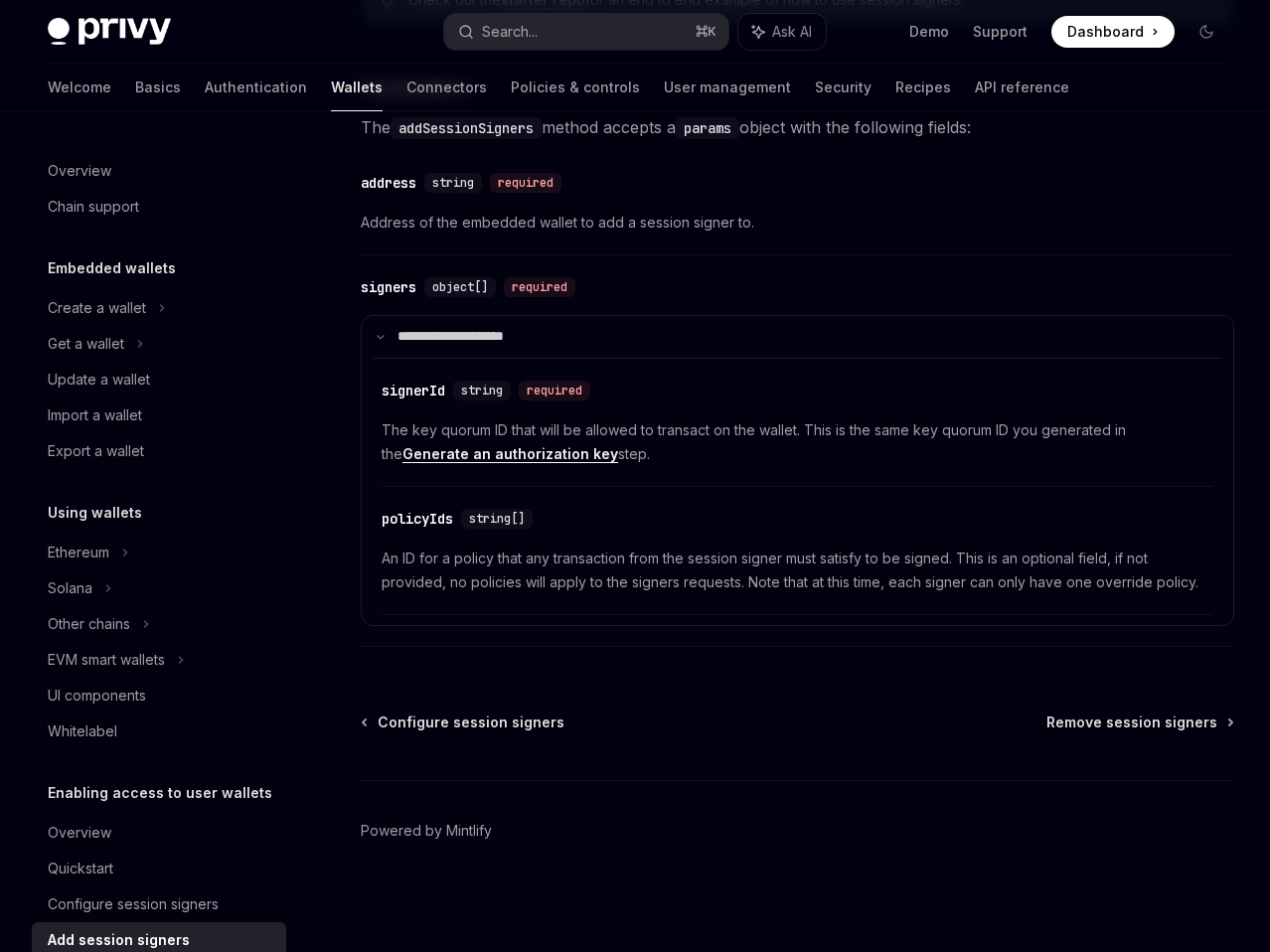 type on "*" 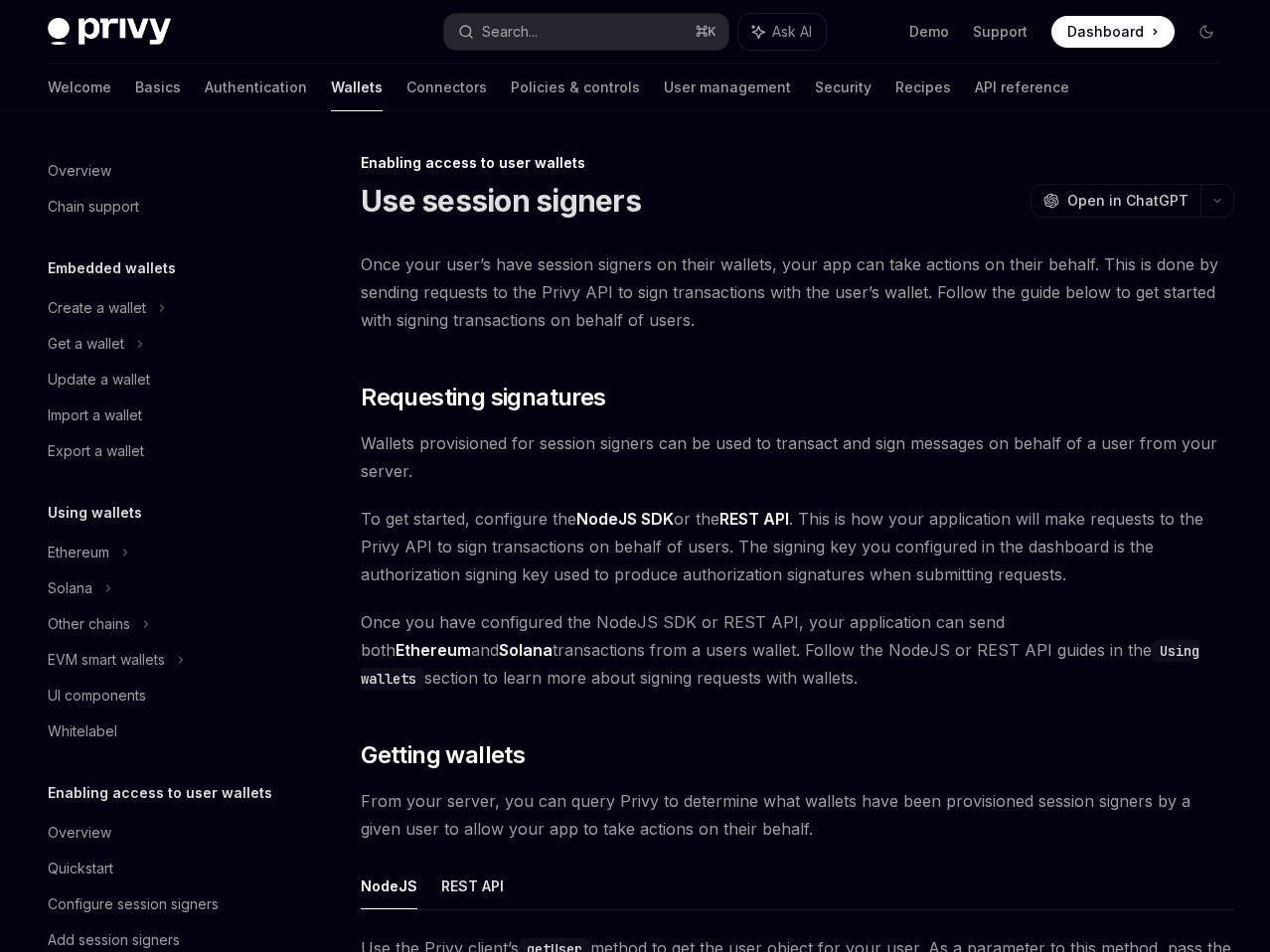 scroll, scrollTop: 0, scrollLeft: 0, axis: both 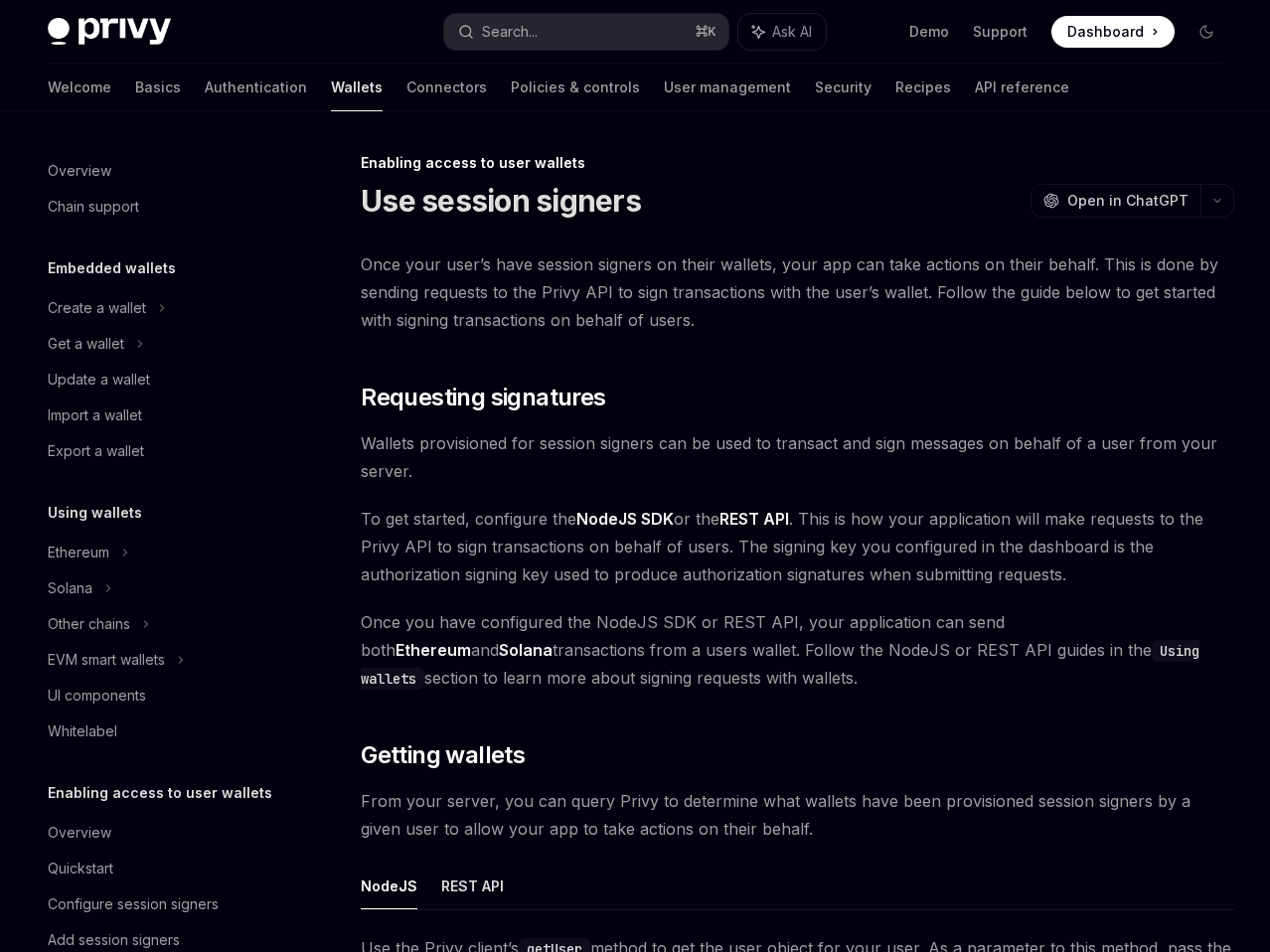 type on "*" 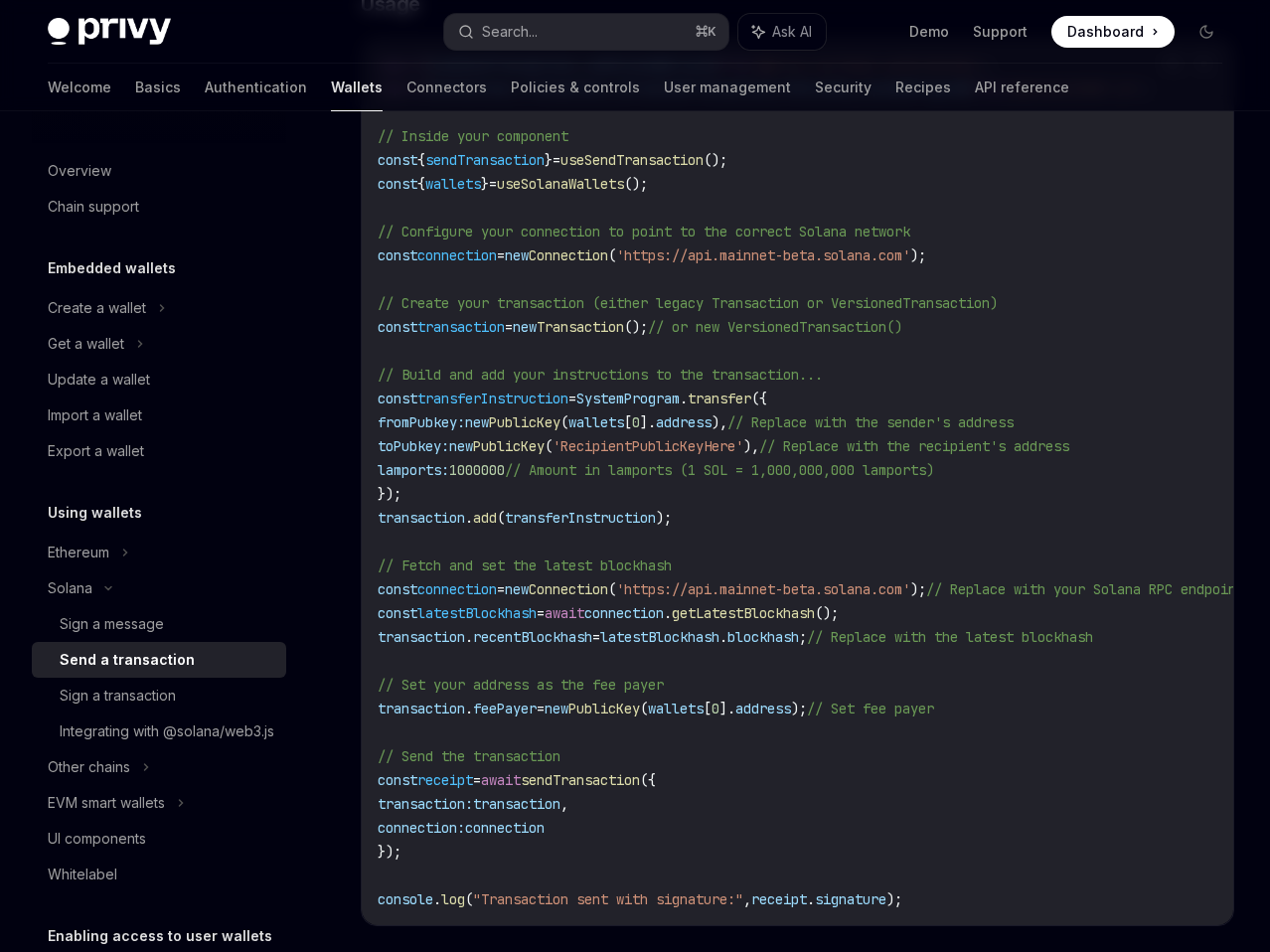 scroll, scrollTop: 755, scrollLeft: 0, axis: vertical 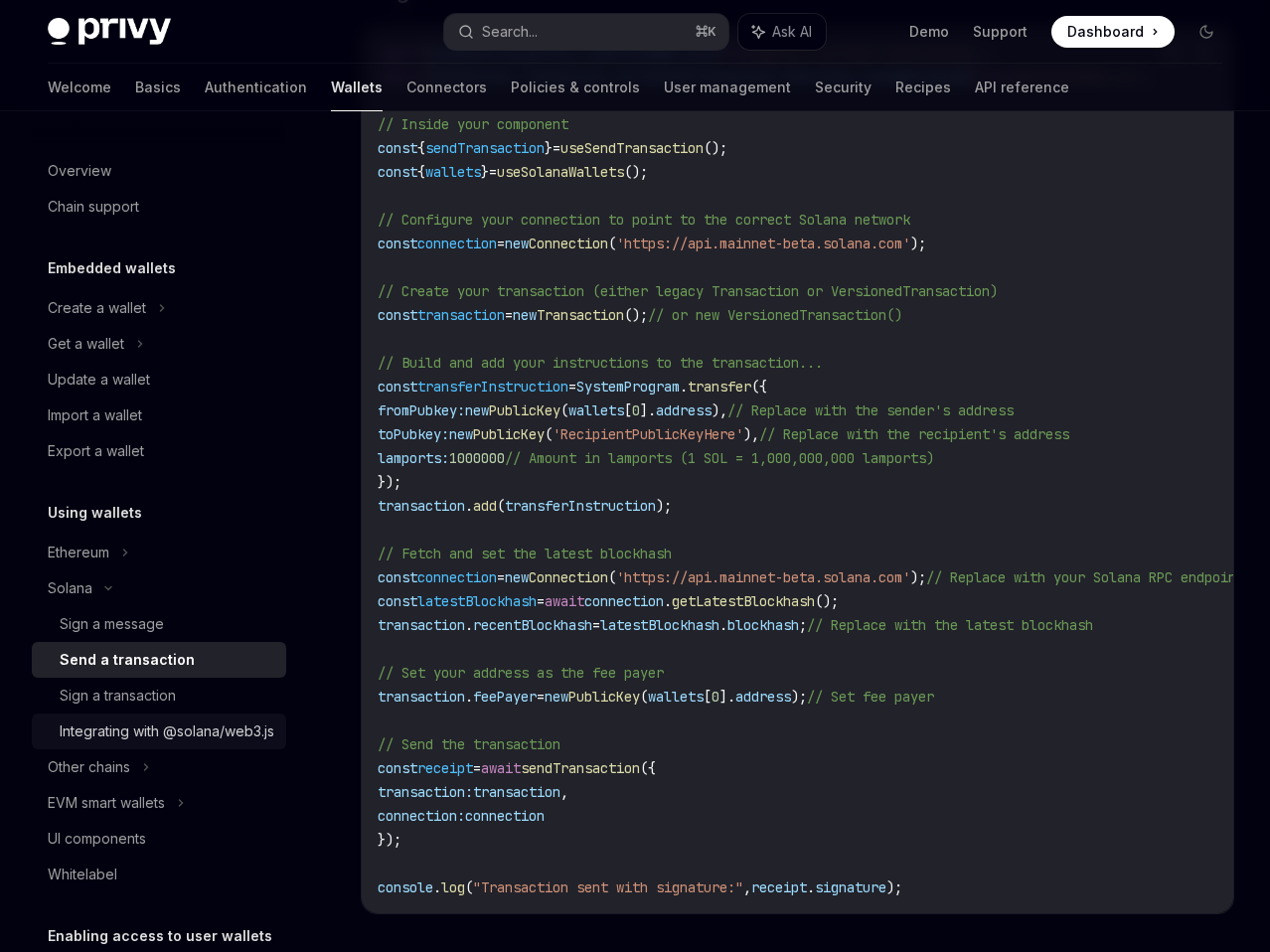 click on "Integrating with @solana/web3.js" at bounding box center [159, 731] 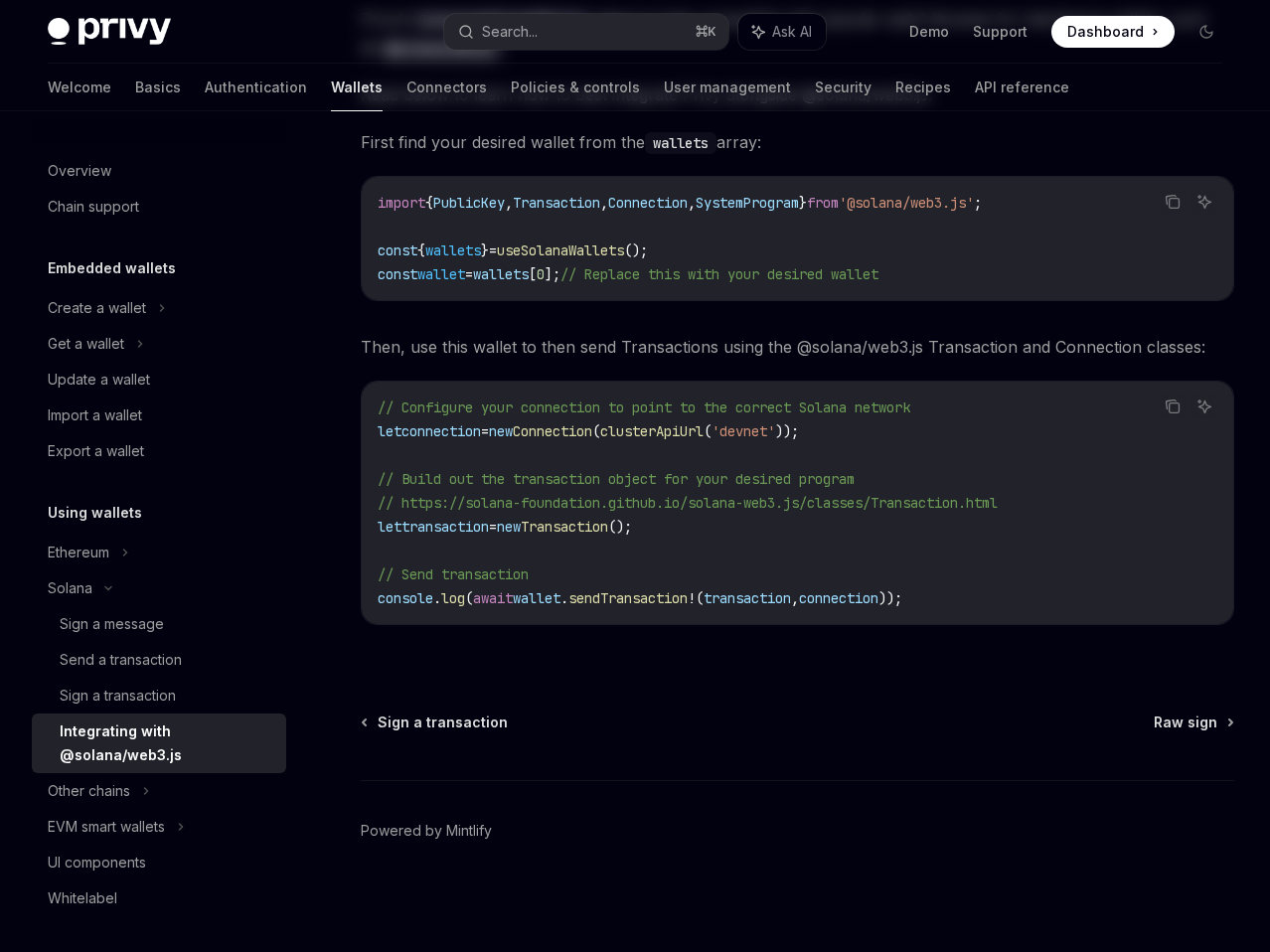 scroll, scrollTop: 0, scrollLeft: 0, axis: both 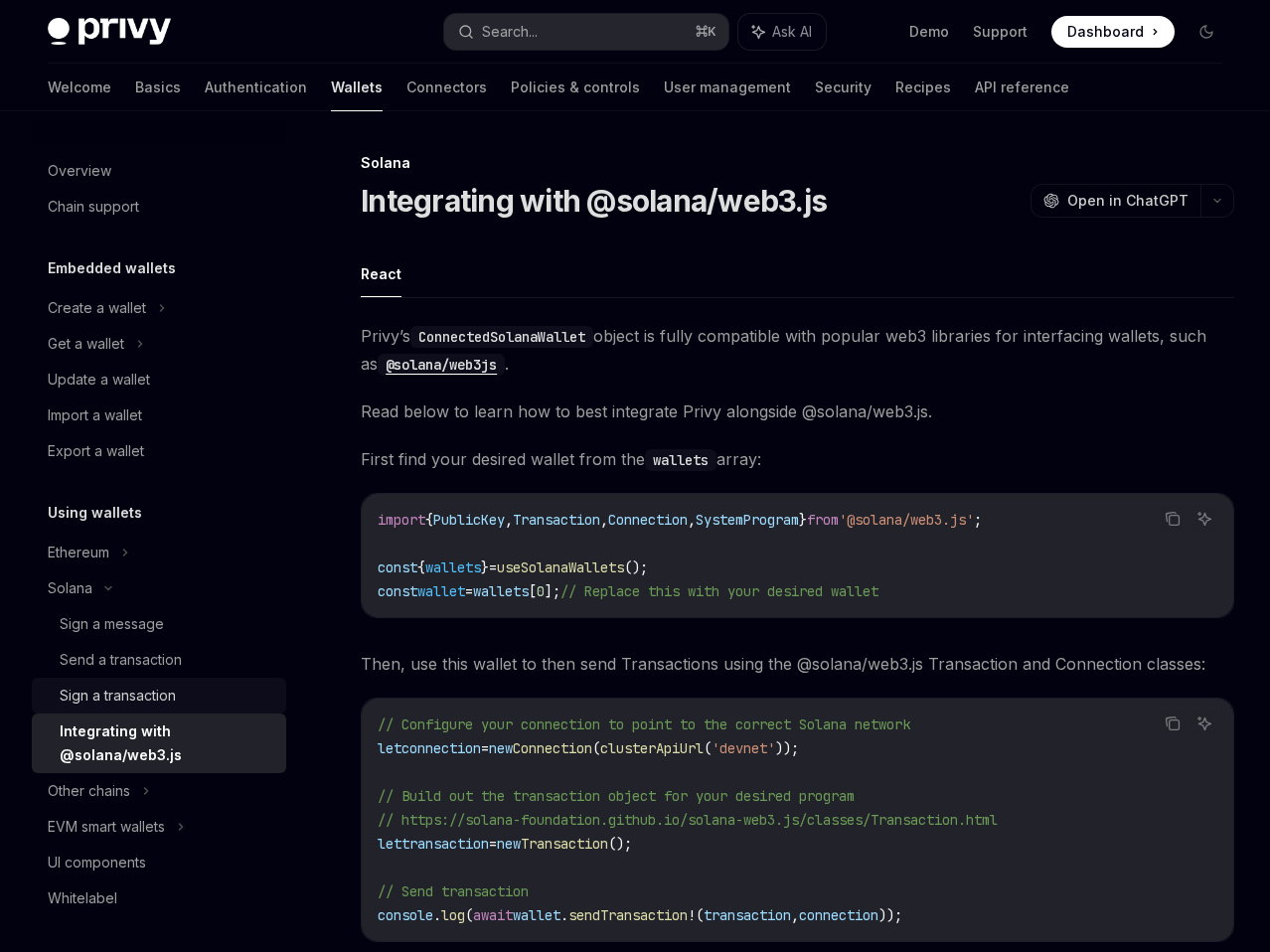 click on "Sign a transaction" at bounding box center (117, 696) 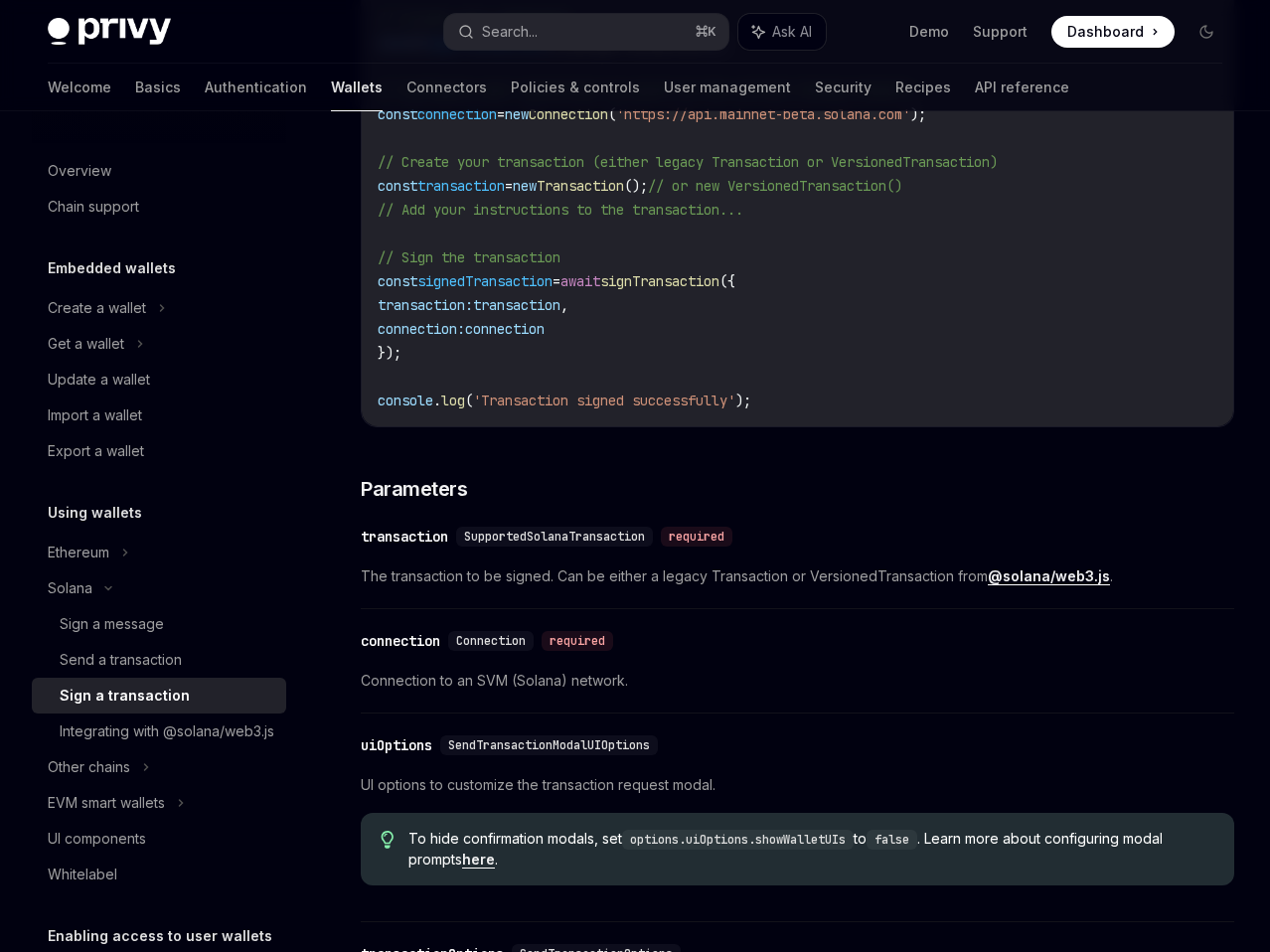 scroll, scrollTop: 1226, scrollLeft: 0, axis: vertical 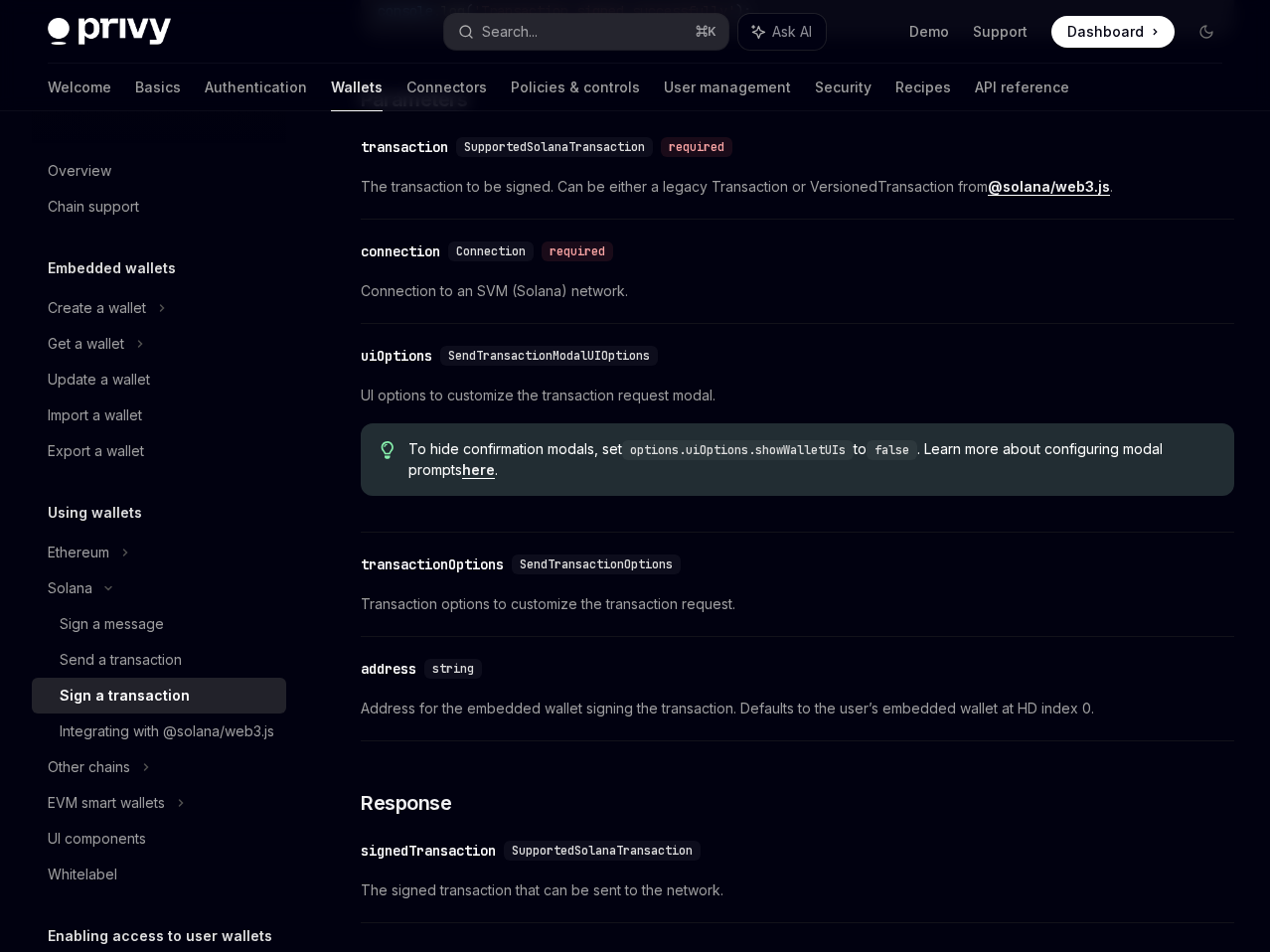 click on "To hide confirmation modals, set  options.uiOptions.showWalletUIs  to  false . Learn more about
configuring modal prompts  here ." at bounding box center (811, 459) 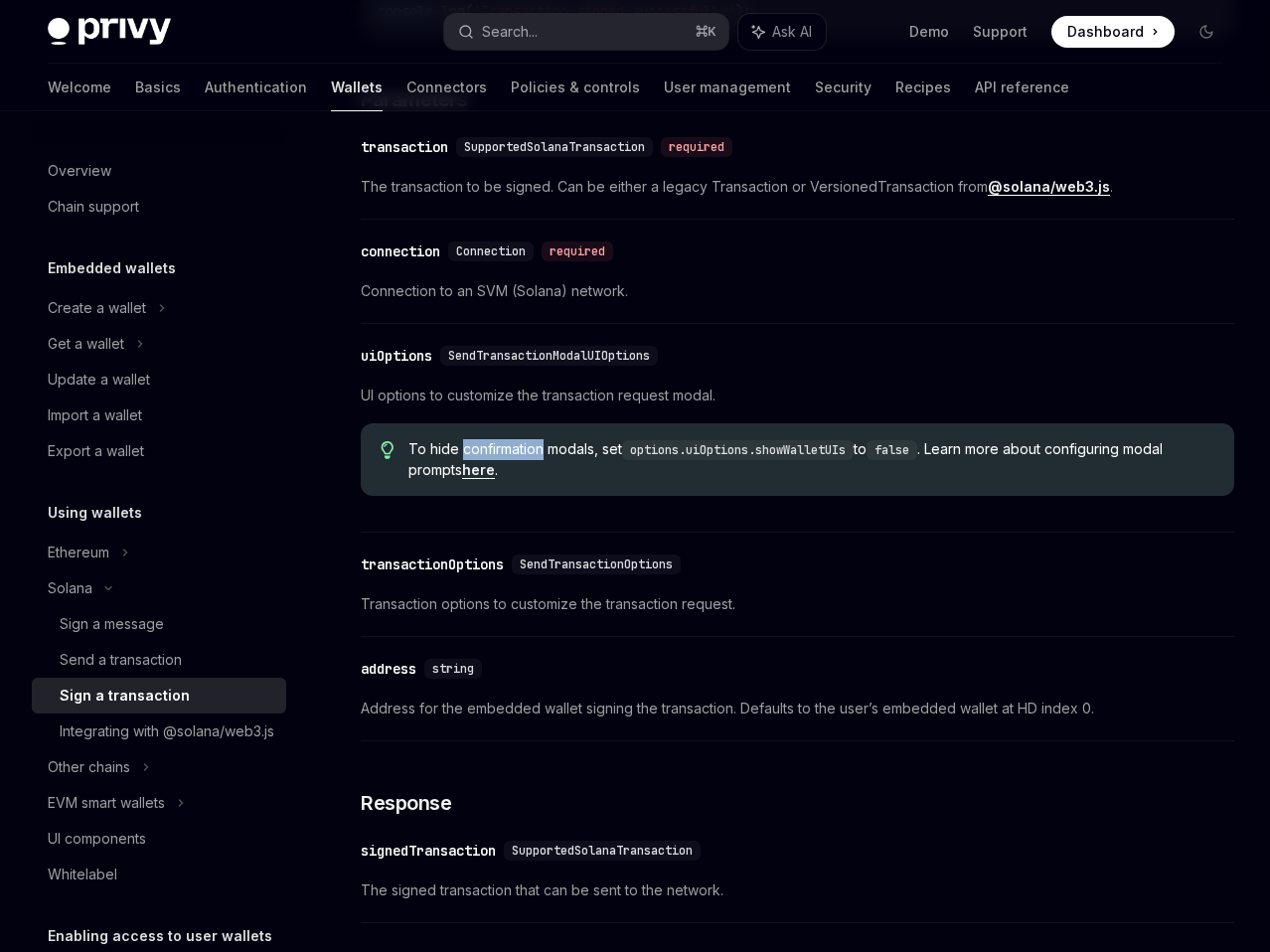 drag, startPoint x: 459, startPoint y: 453, endPoint x: 539, endPoint y: 451, distance: 80.024996 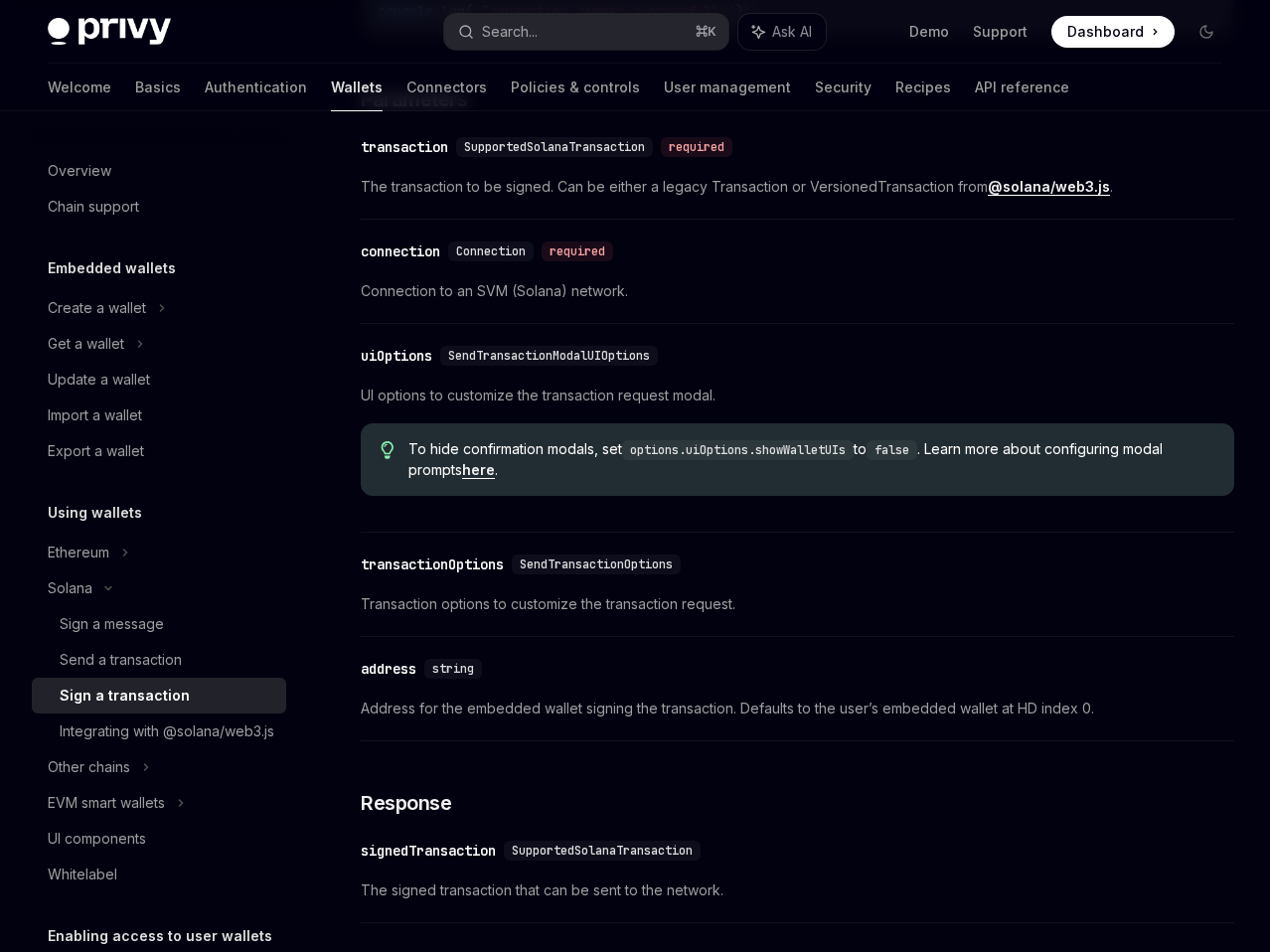 click on "To hide confirmation modals, set  options.uiOptions.showWalletUIs  to  false . Learn more about
configuring modal prompts  here ." at bounding box center (811, 459) 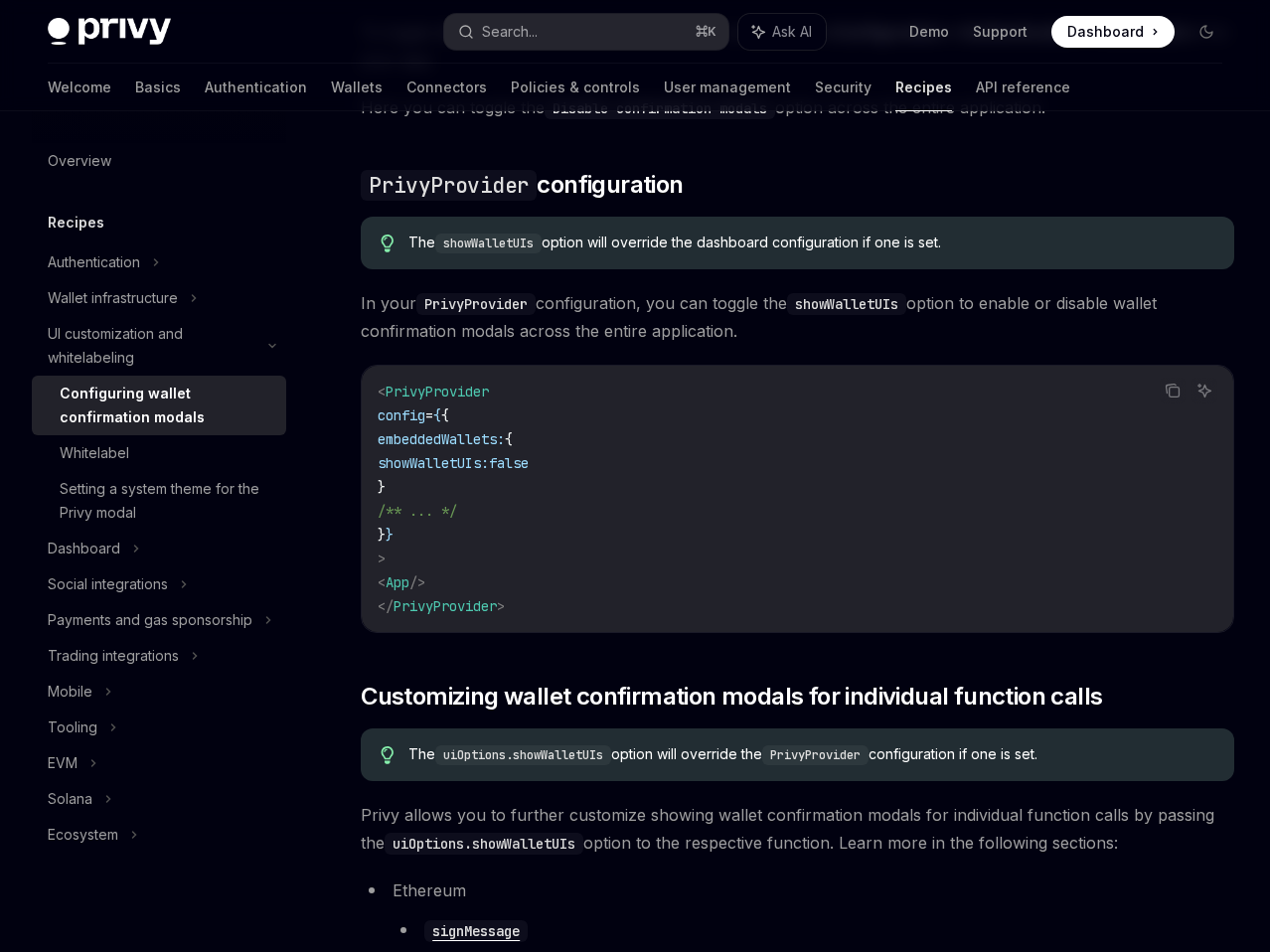 scroll, scrollTop: 453, scrollLeft: 0, axis: vertical 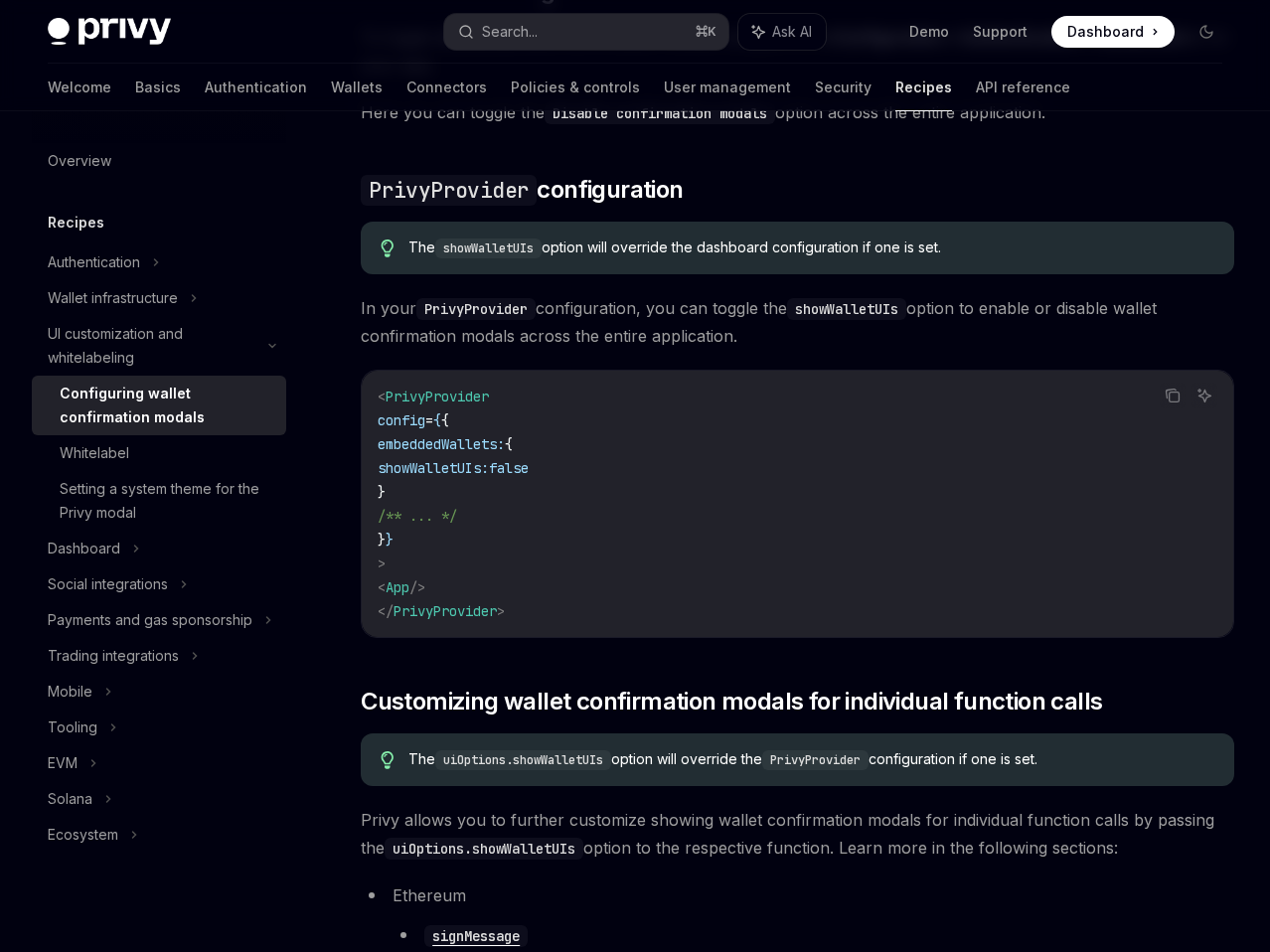 type on "*" 